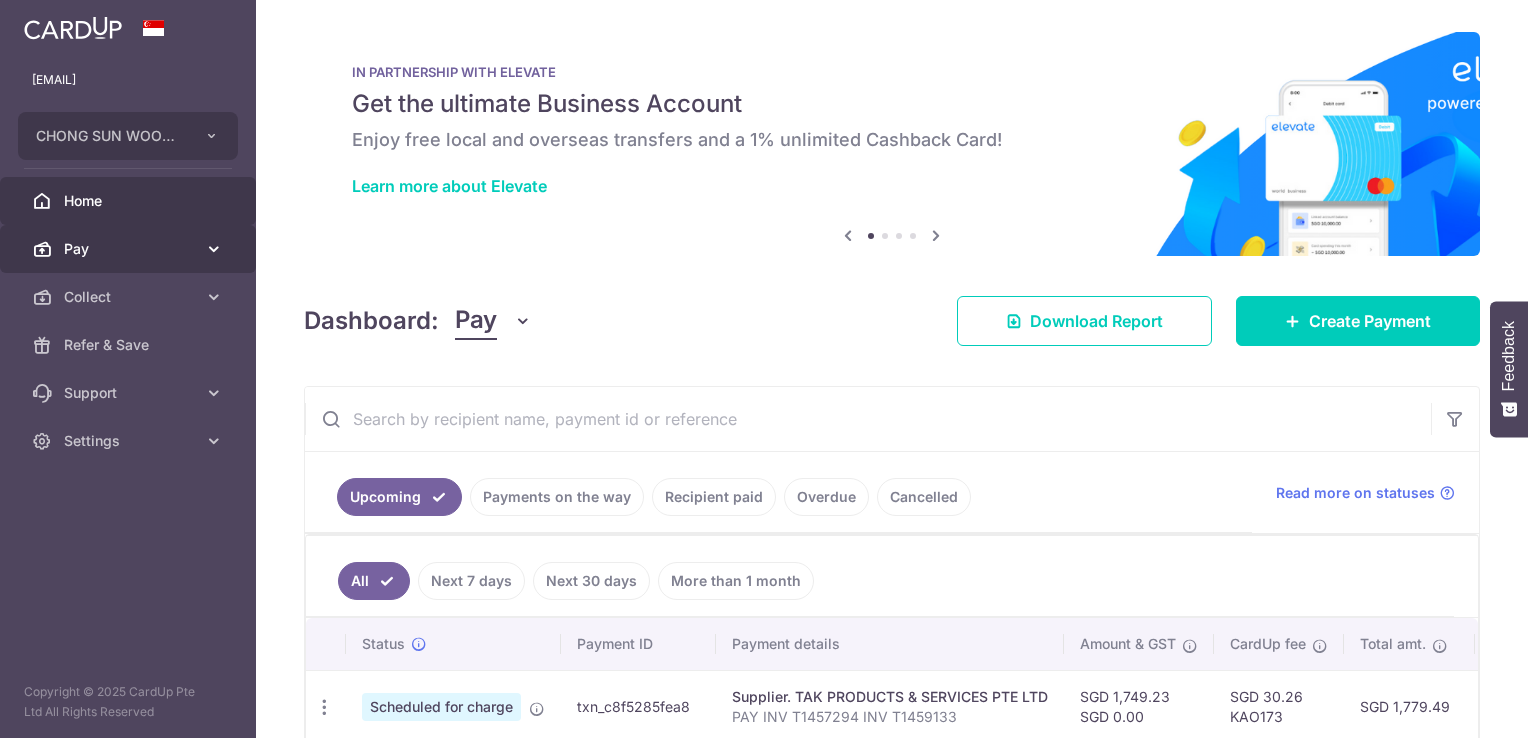 scroll, scrollTop: 0, scrollLeft: 0, axis: both 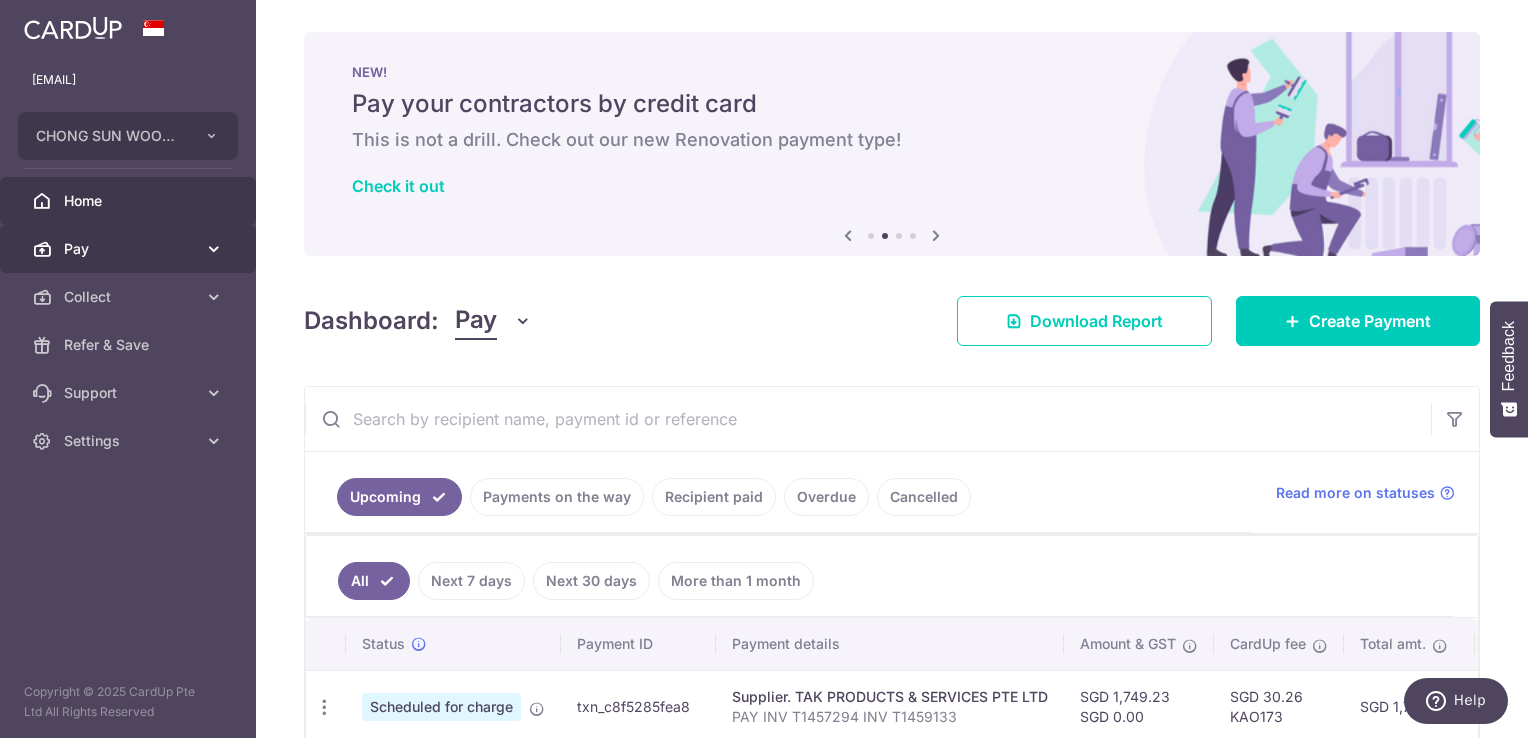 click on "Pay" at bounding box center (130, 249) 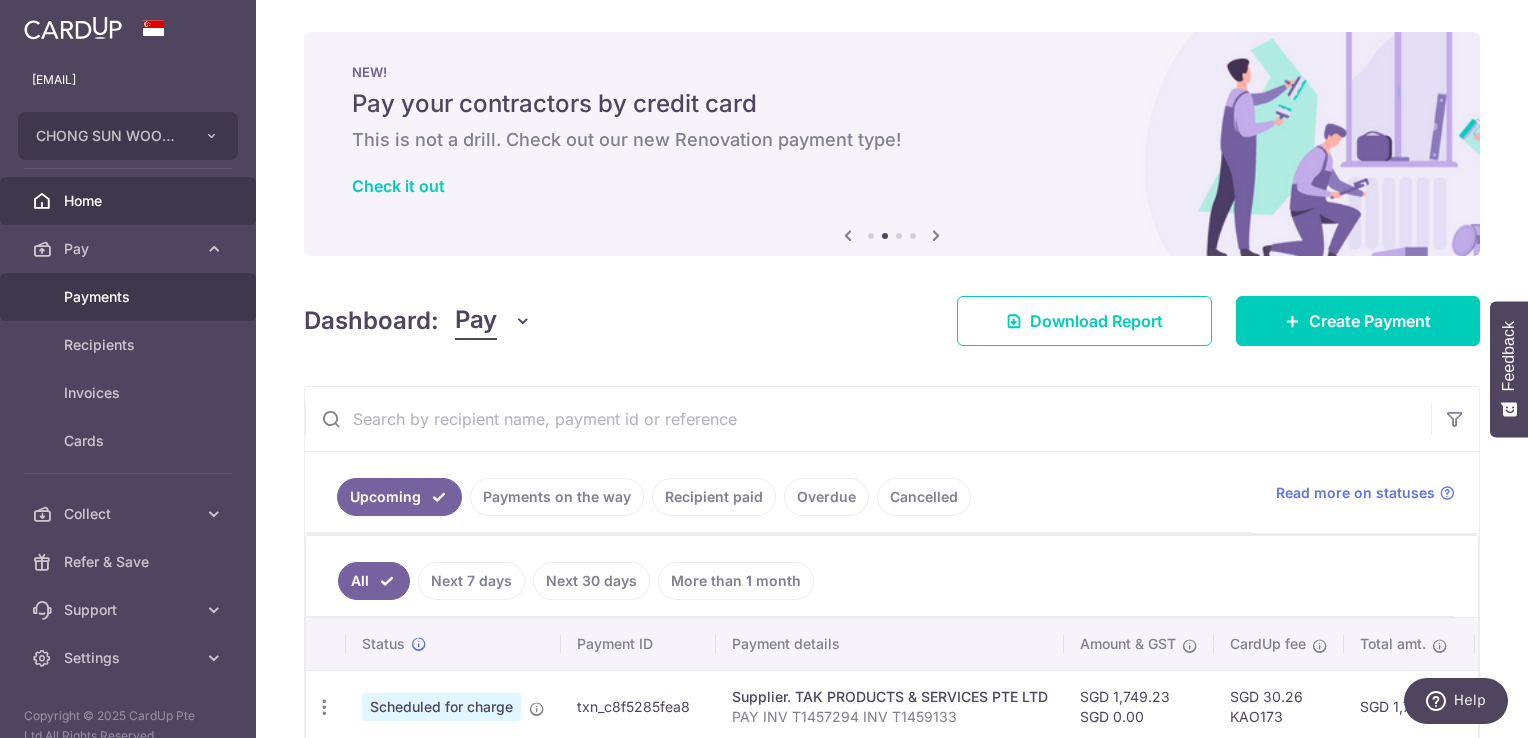 click on "Payments" at bounding box center (128, 297) 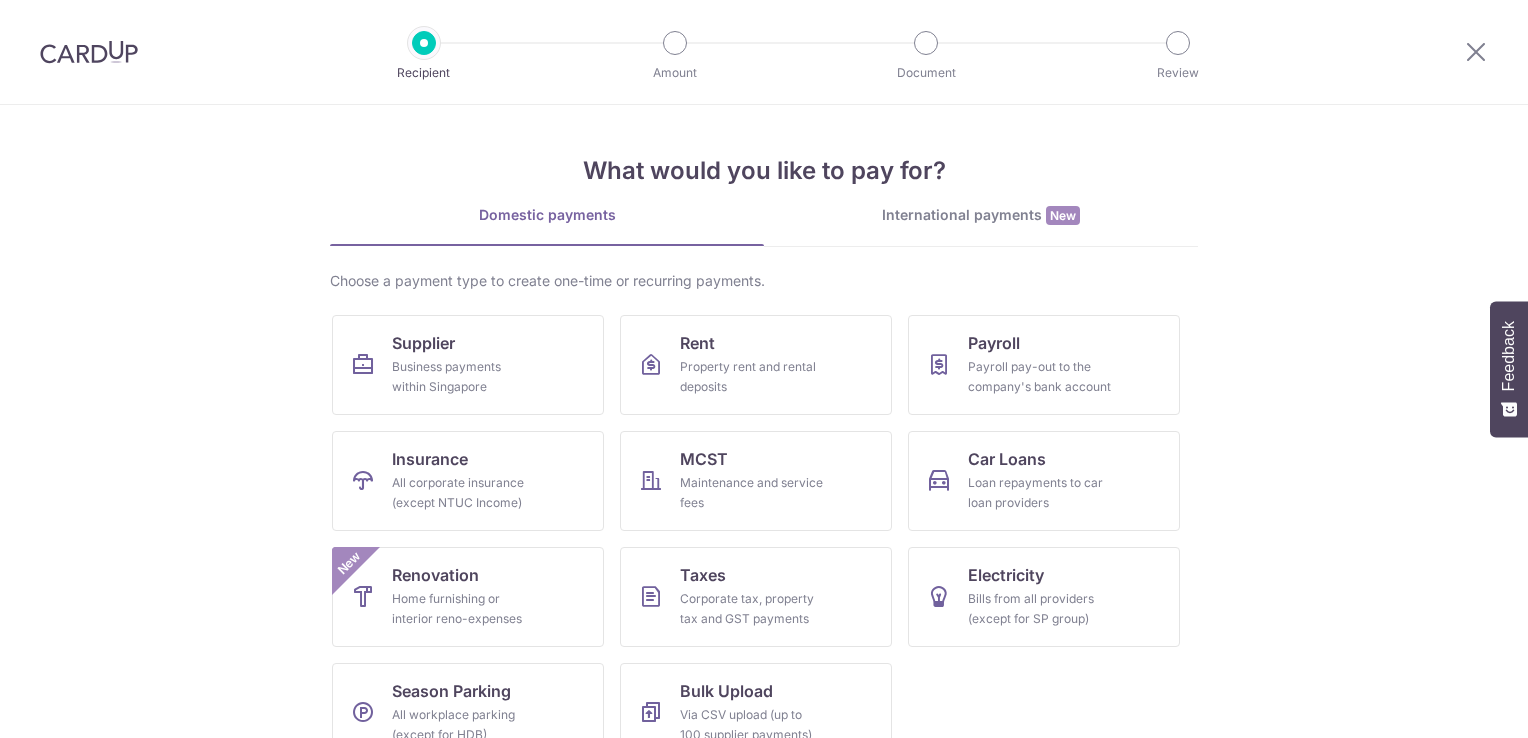 scroll, scrollTop: 0, scrollLeft: 0, axis: both 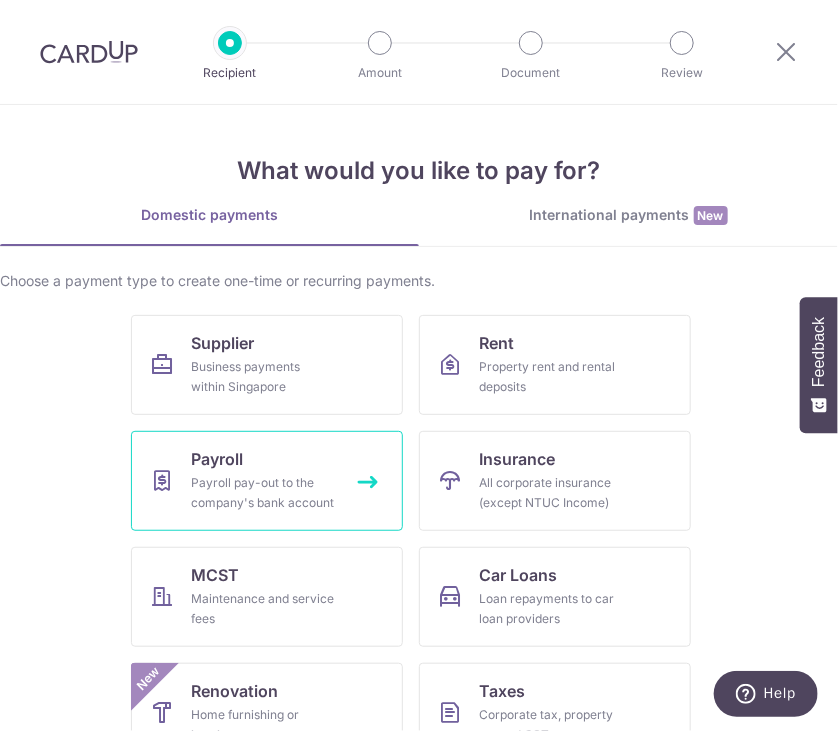 click on "Payroll pay-out to the company's bank account" at bounding box center [263, 493] 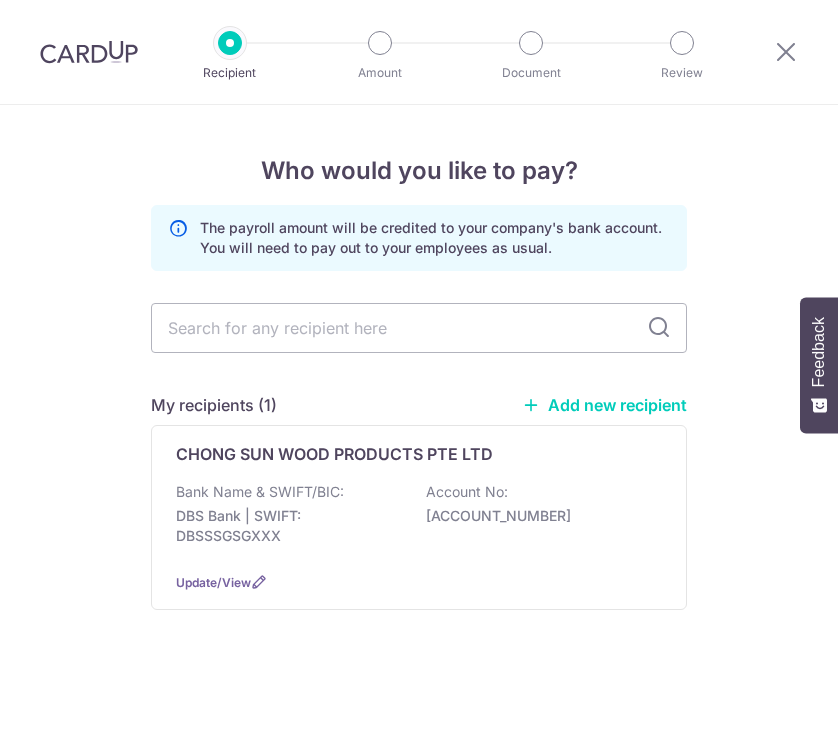 scroll, scrollTop: 0, scrollLeft: 0, axis: both 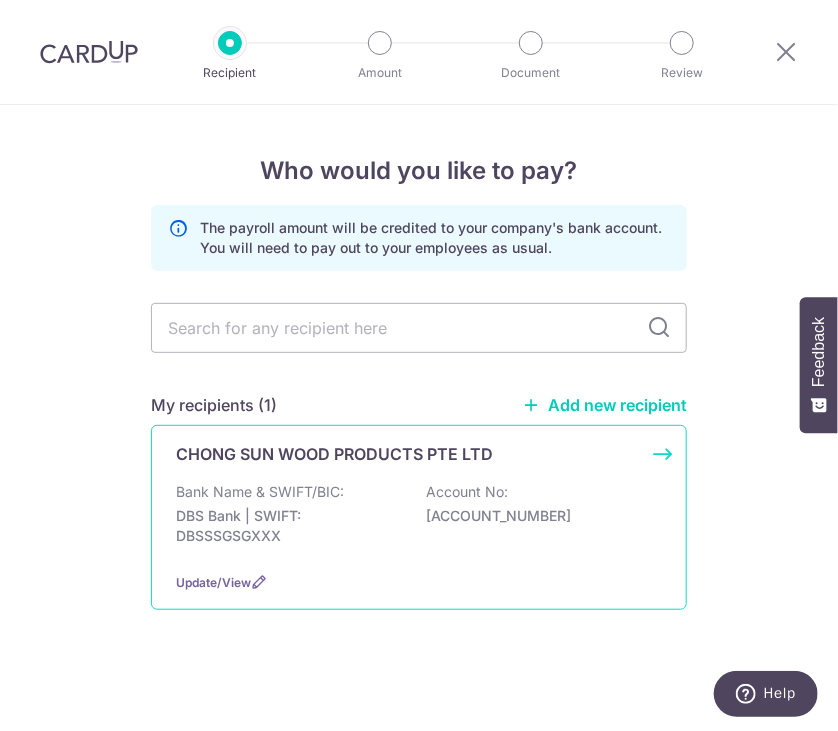 click on "CHONG SUN WOOD PRODUCTS PTE LTD
Bank Name & SWIFT/BIC:
DBS Bank | SWIFT: DBSSSGSGXXX
Account No:
0039008929
Update/View" at bounding box center [419, 517] 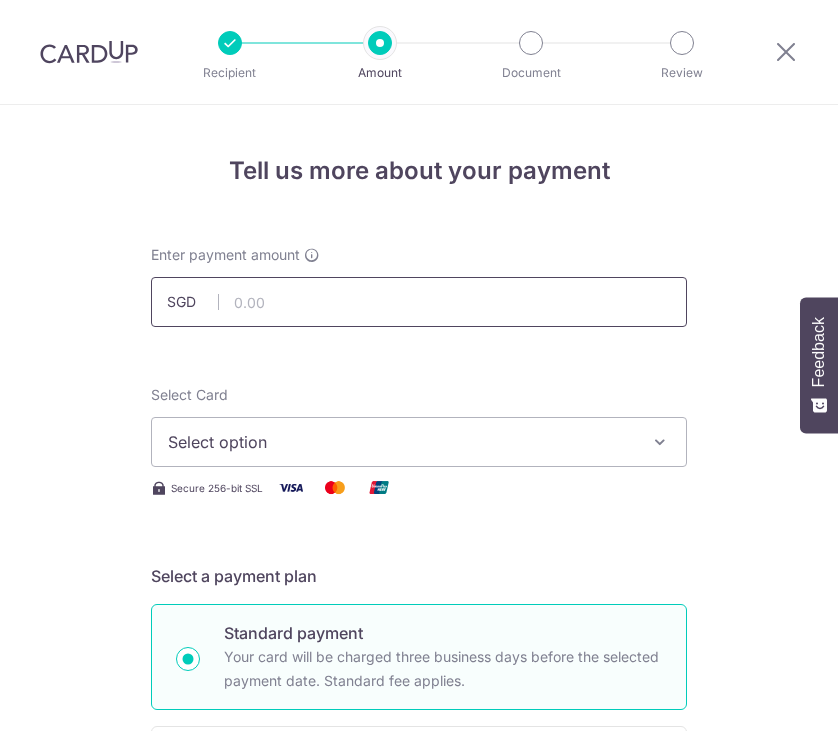 scroll, scrollTop: 0, scrollLeft: 0, axis: both 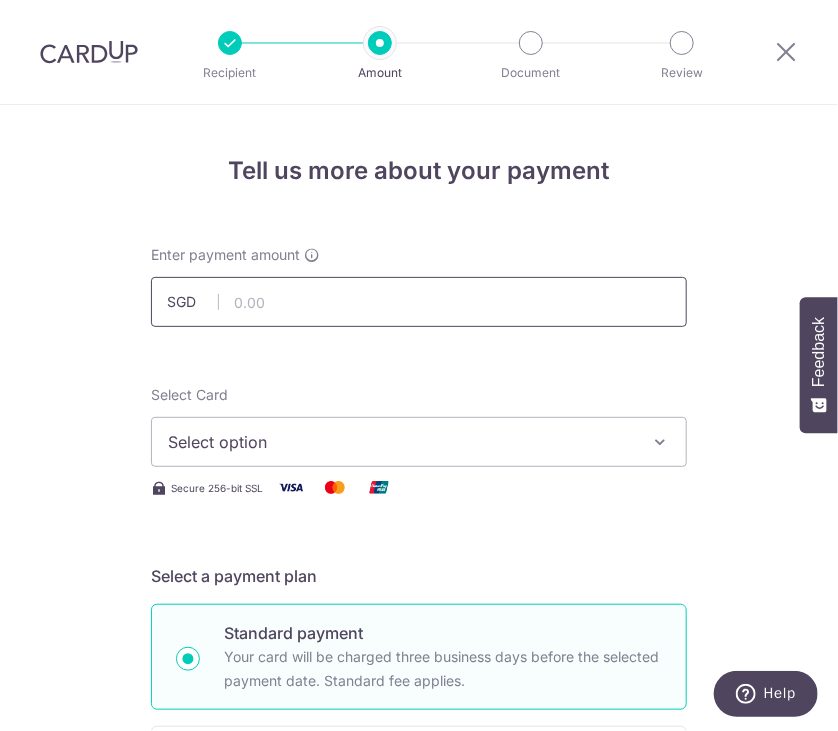 click at bounding box center (419, 302) 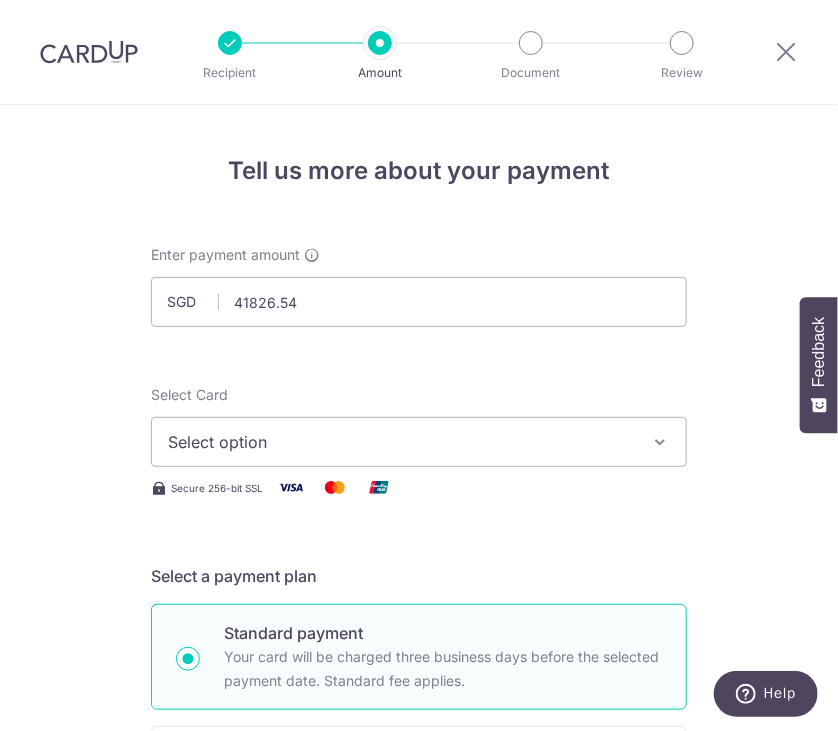 type on "41,826.54" 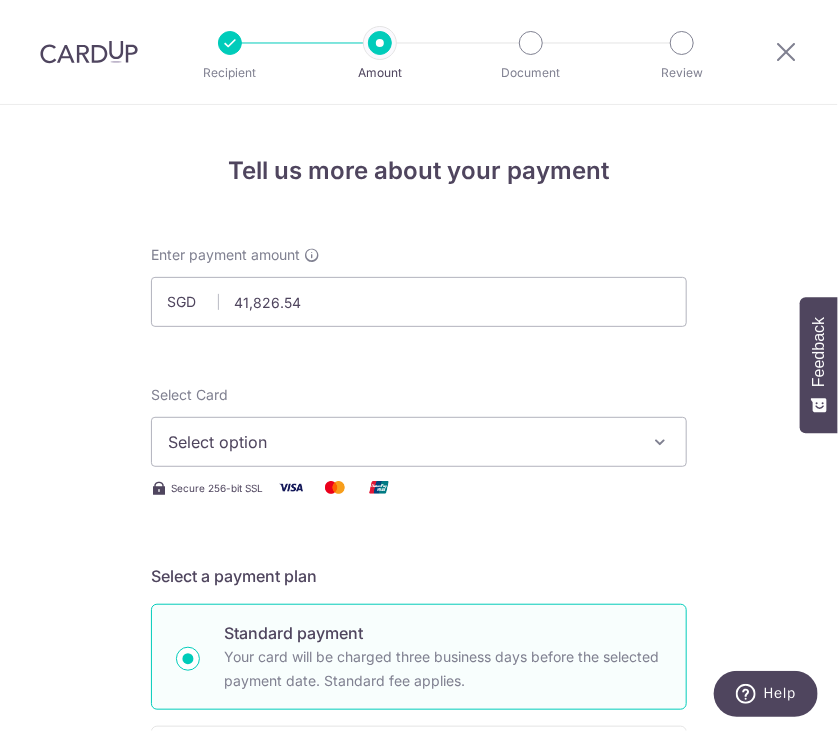 click on "Tell us more about your payment
Enter payment amount
SGD
41,826.54
41826.54
Select Card
Select option
Add credit card
Your Cards
**** 9861
**** 8296
**** 5156
Secure 256-bit SSL
Text
New card details
Card" at bounding box center (419, 1048) 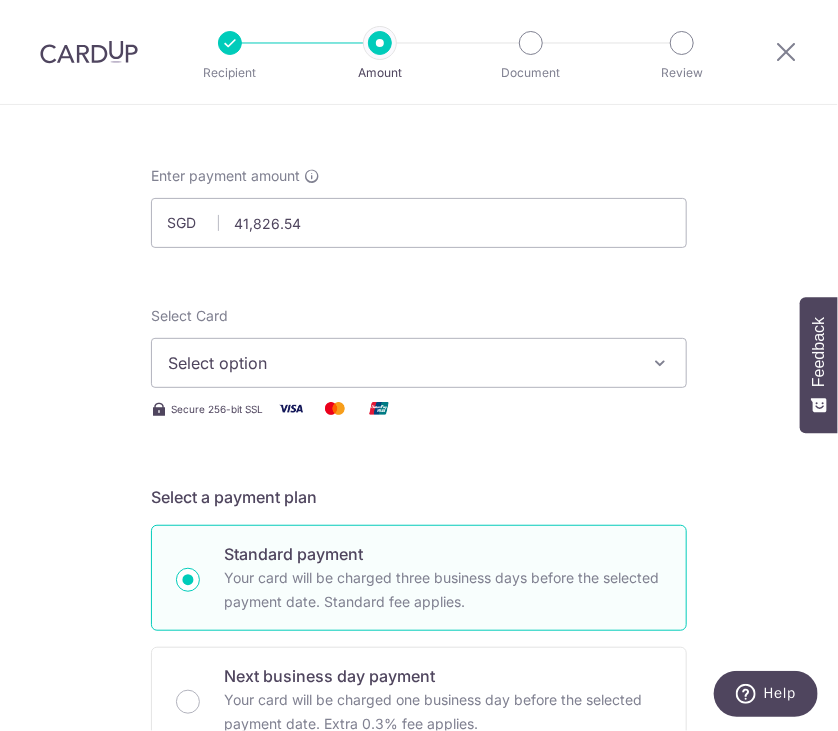 scroll, scrollTop: 200, scrollLeft: 0, axis: vertical 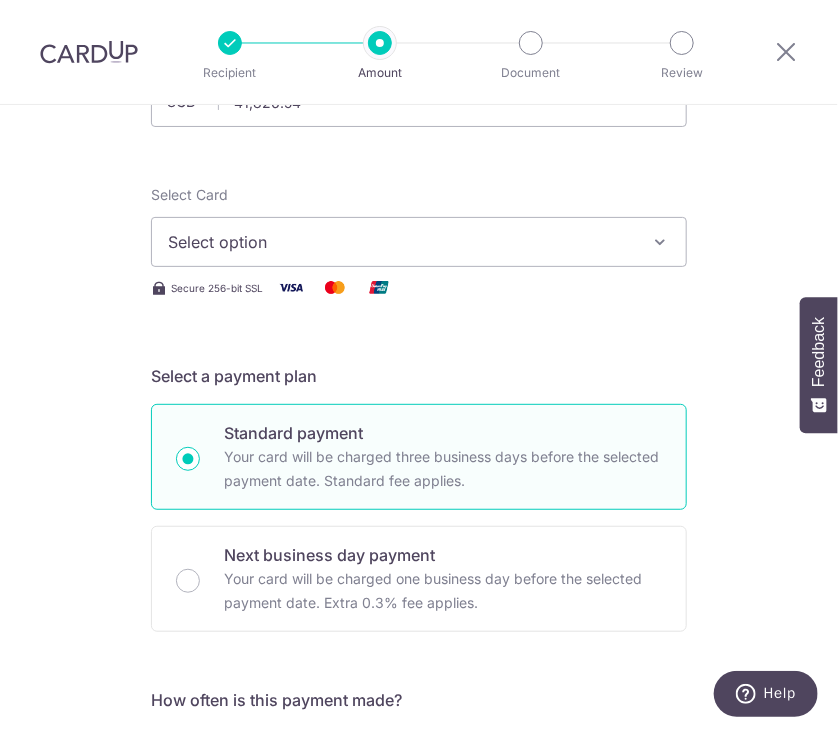 click on "Select option" at bounding box center [401, 242] 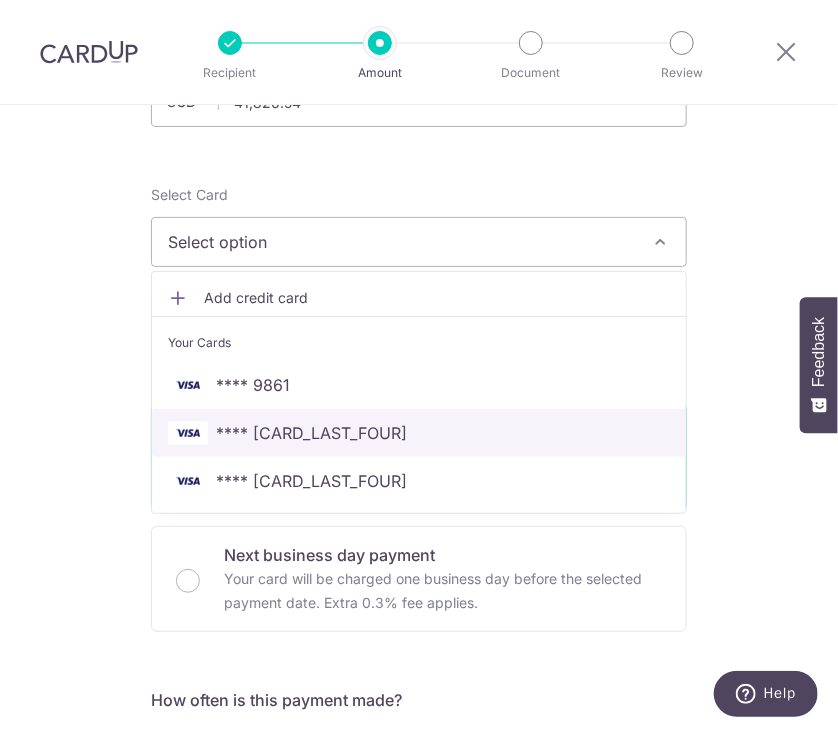 click on "**** 8296" at bounding box center [419, 433] 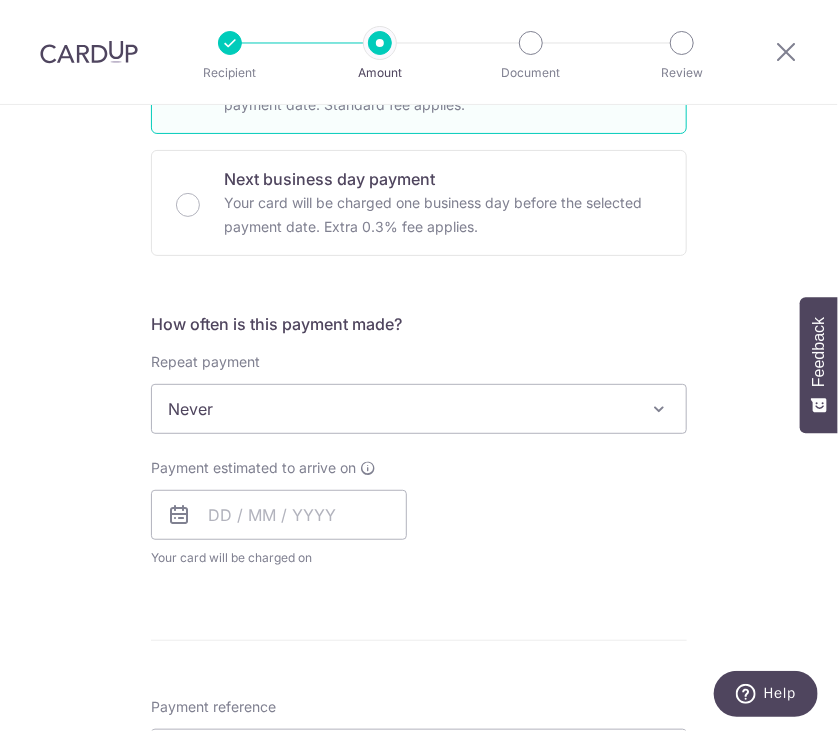 scroll, scrollTop: 600, scrollLeft: 0, axis: vertical 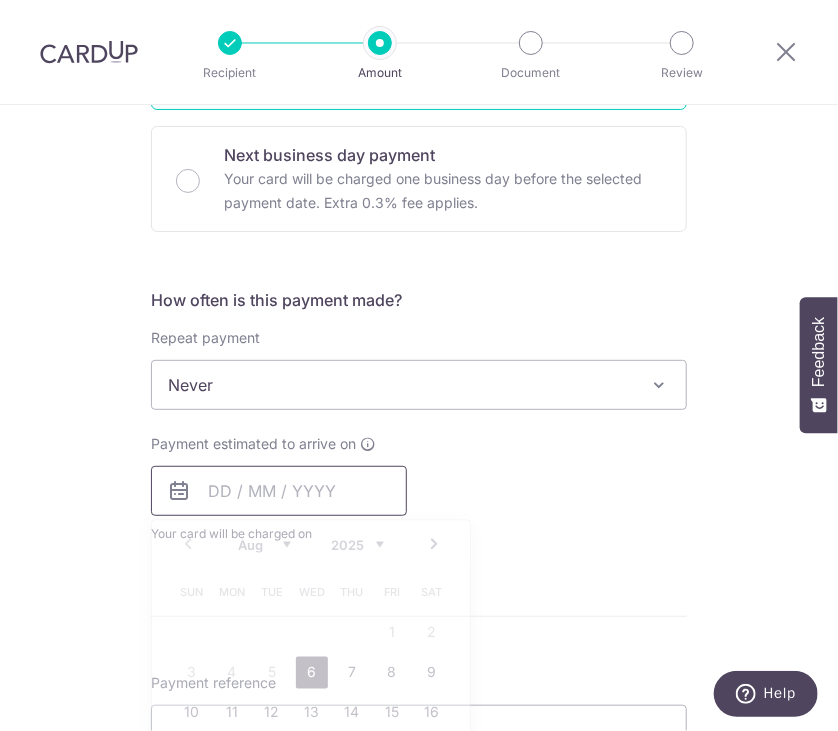 click at bounding box center [279, 491] 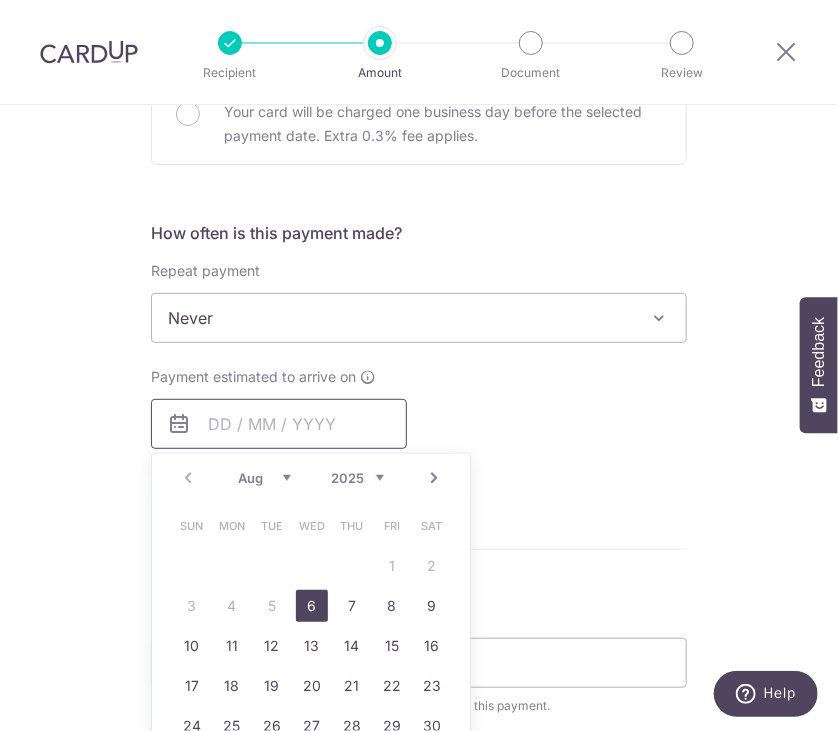 scroll, scrollTop: 800, scrollLeft: 0, axis: vertical 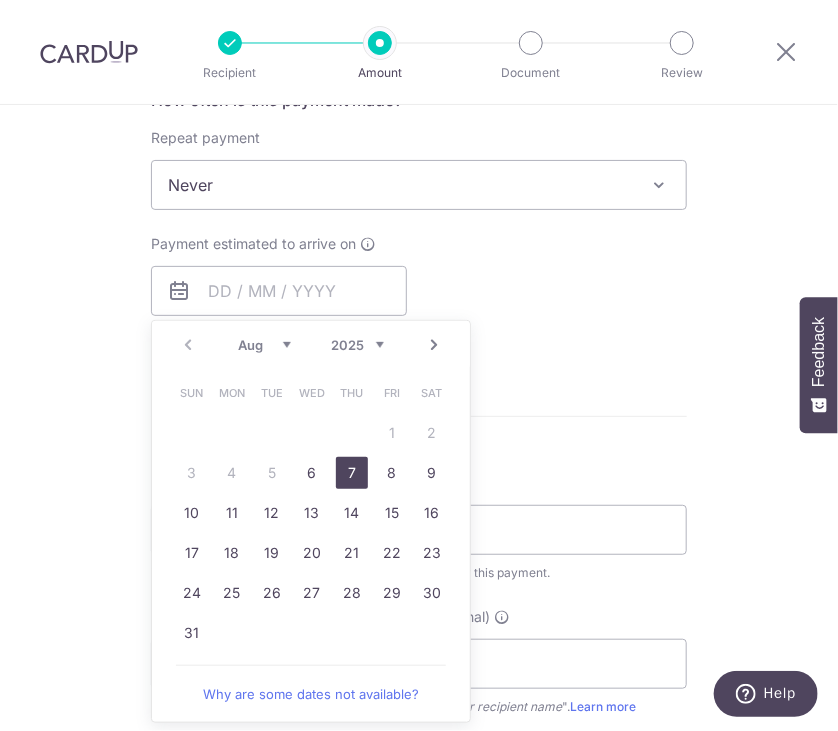 click on "7" at bounding box center [352, 473] 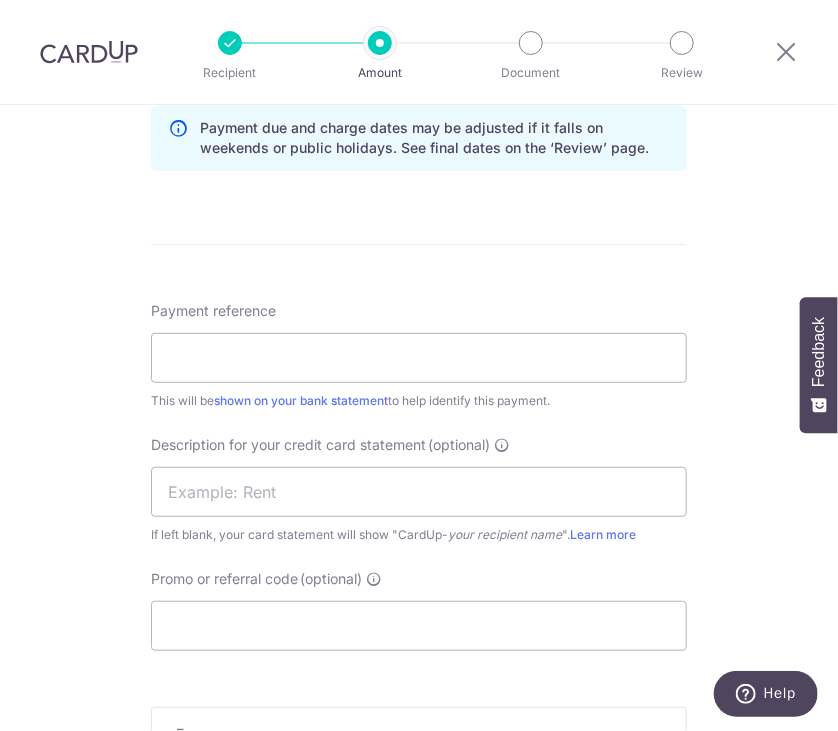 scroll, scrollTop: 1100, scrollLeft: 0, axis: vertical 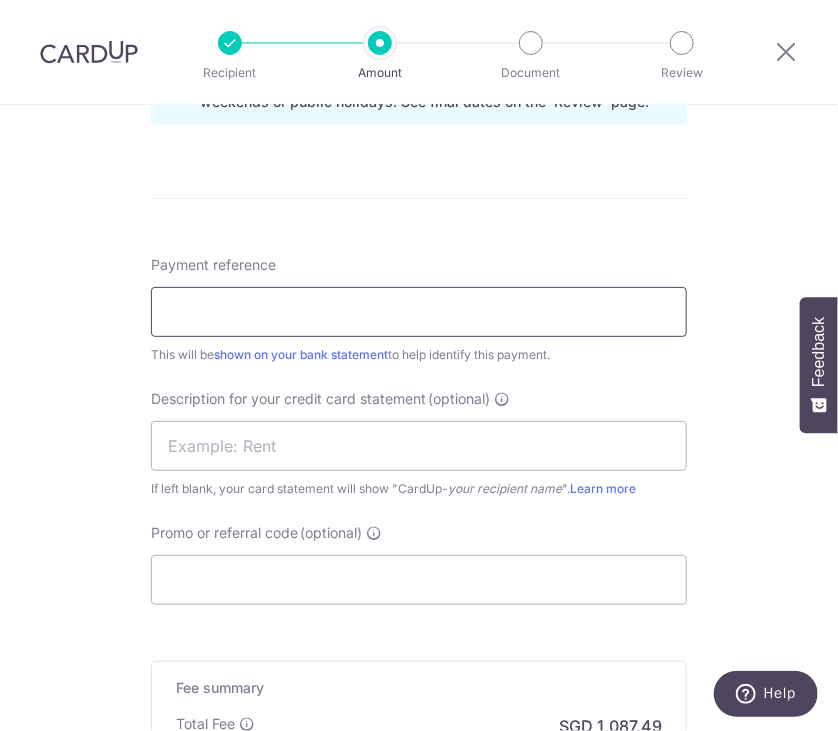 click on "Payment reference" at bounding box center [419, 312] 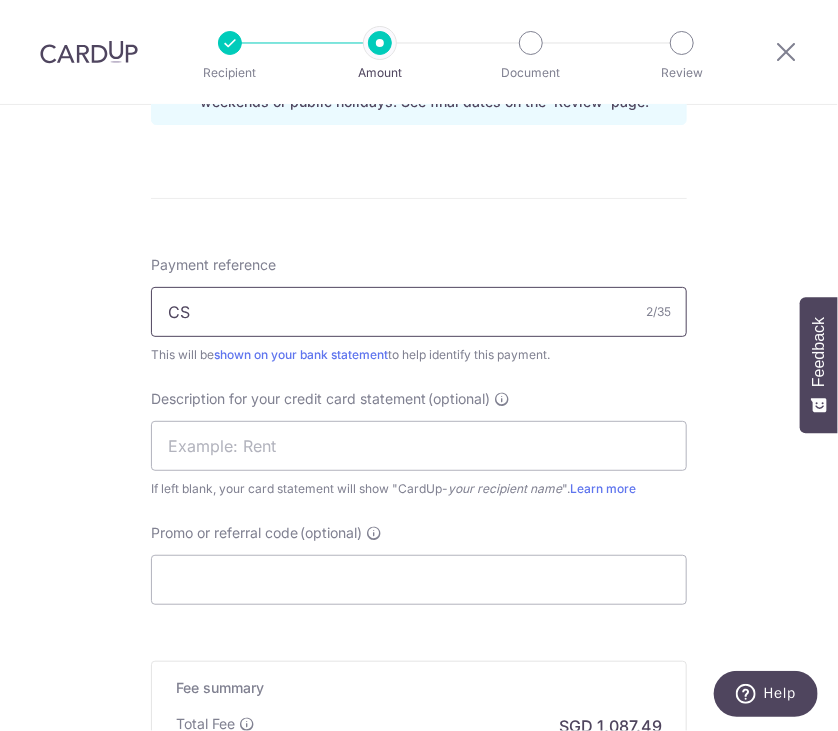 type on "C" 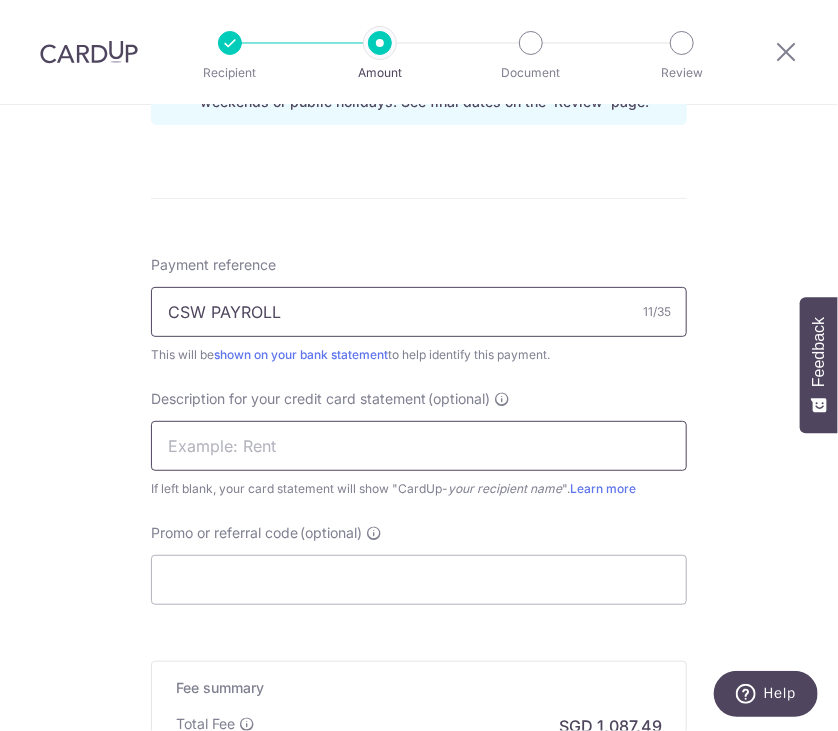type on "CSW PAYROLL" 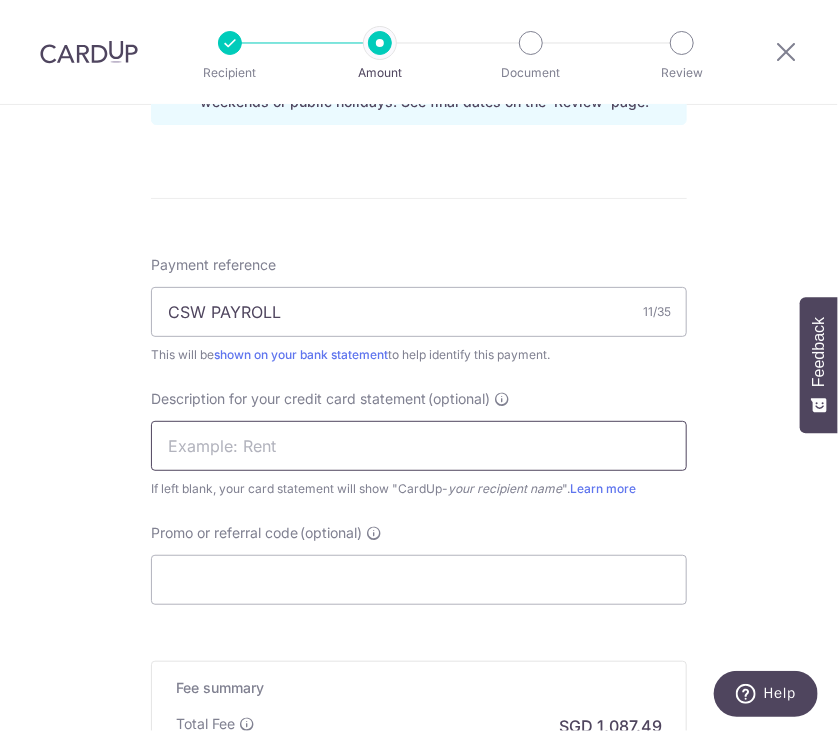 click at bounding box center [419, 446] 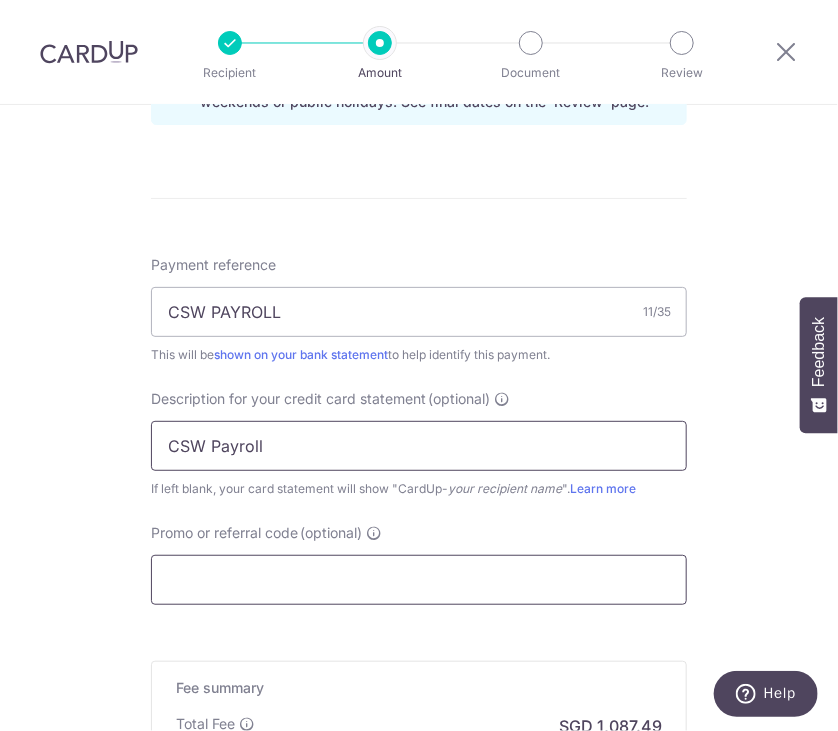 type on "CSW Payroll" 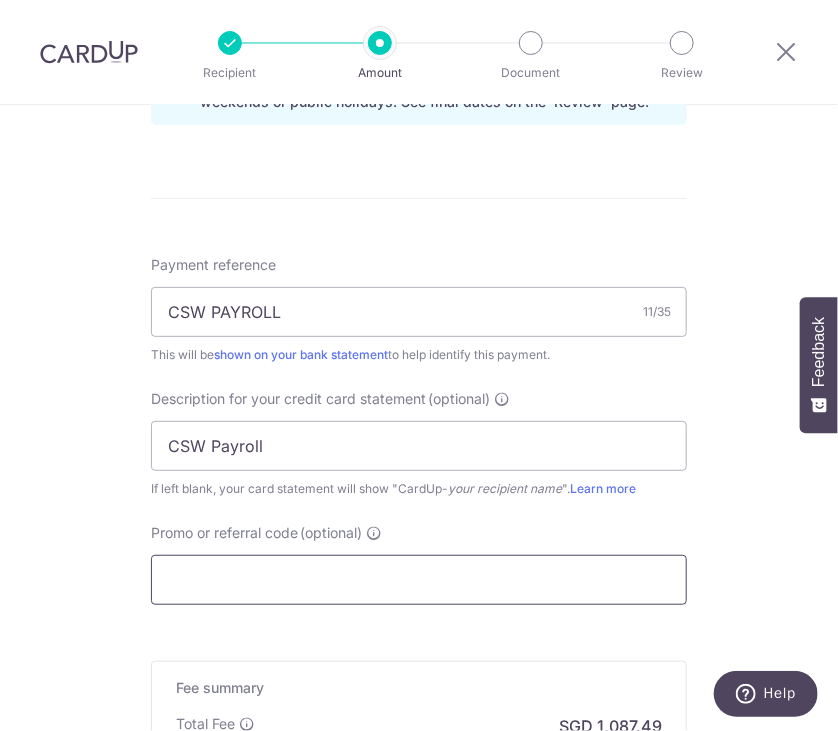 click on "Promo or referral code
(optional)" at bounding box center (419, 580) 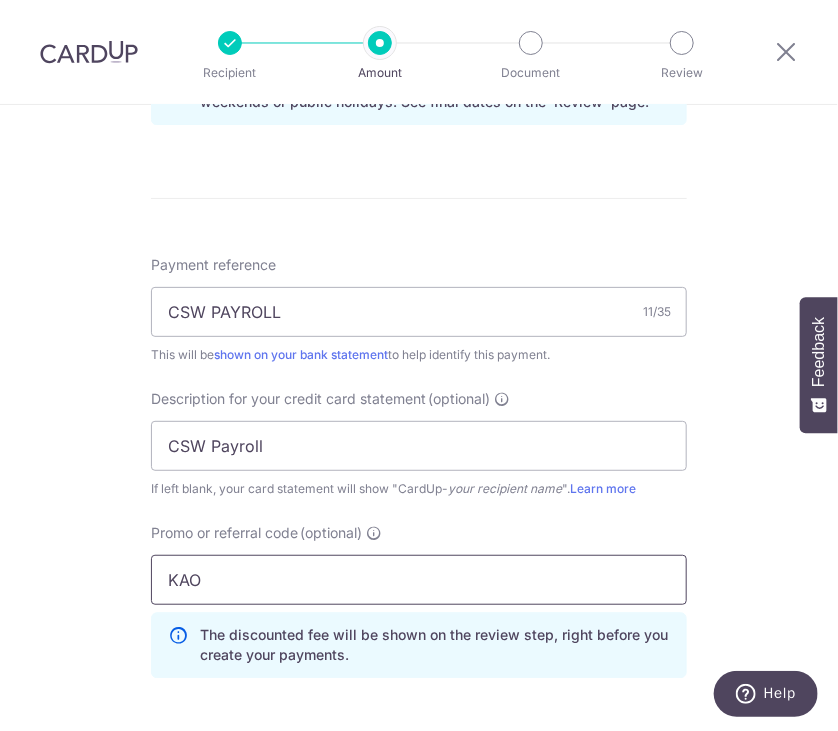 type on "KAO173" 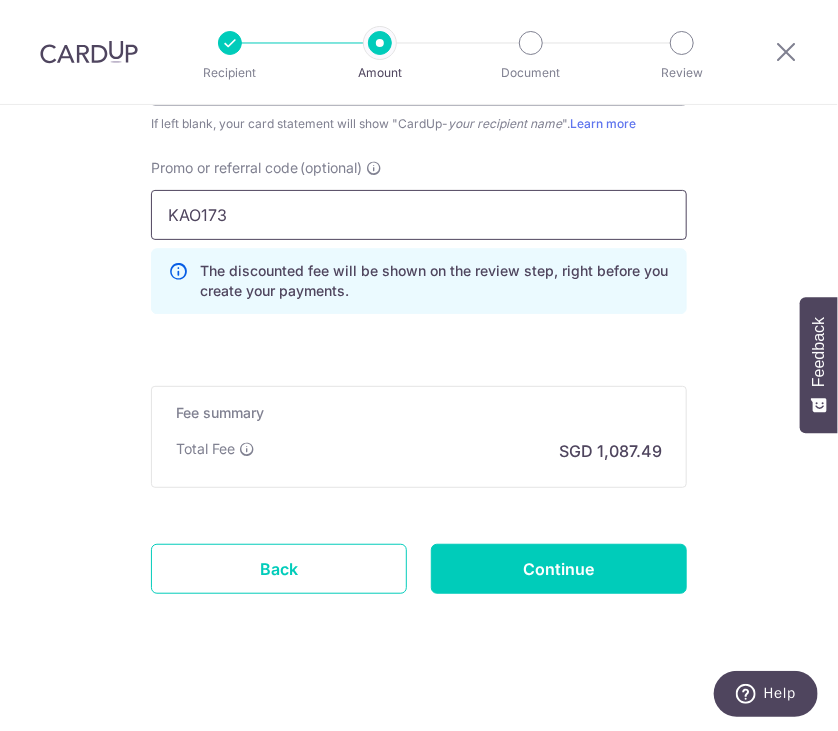 scroll, scrollTop: 1474, scrollLeft: 0, axis: vertical 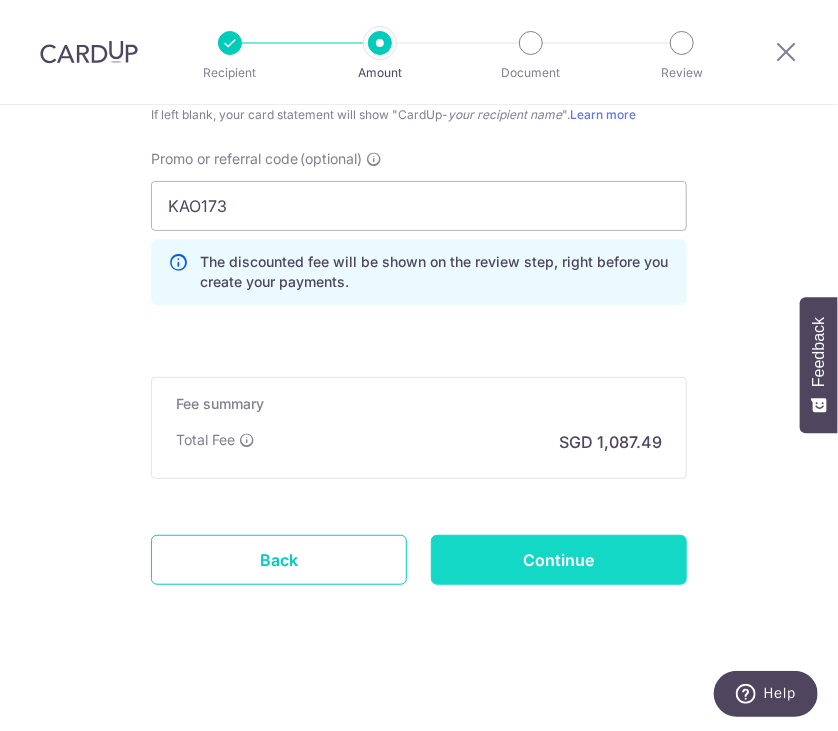 click on "Continue" at bounding box center [559, 560] 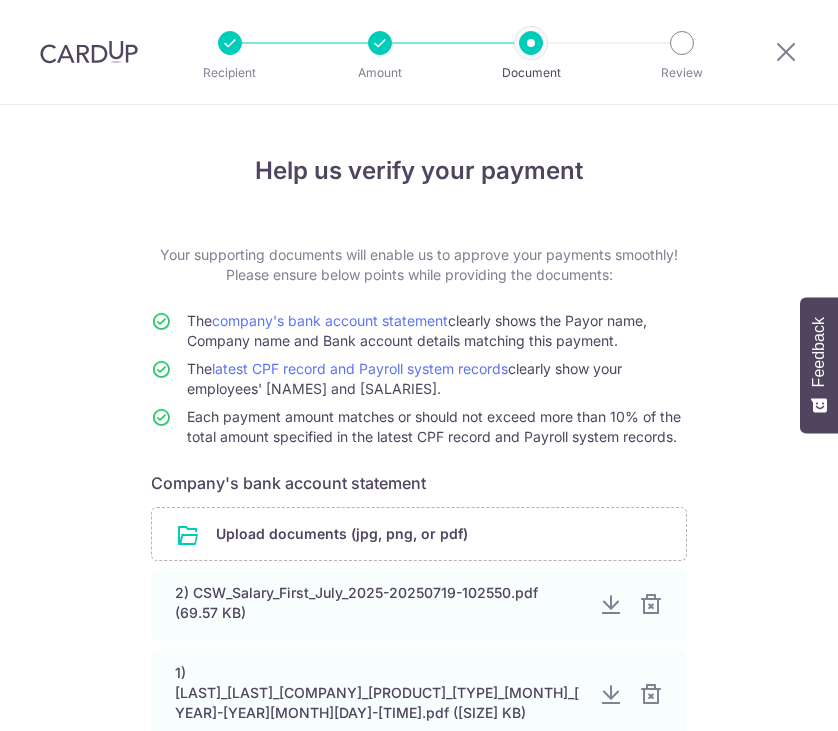 scroll, scrollTop: 0, scrollLeft: 0, axis: both 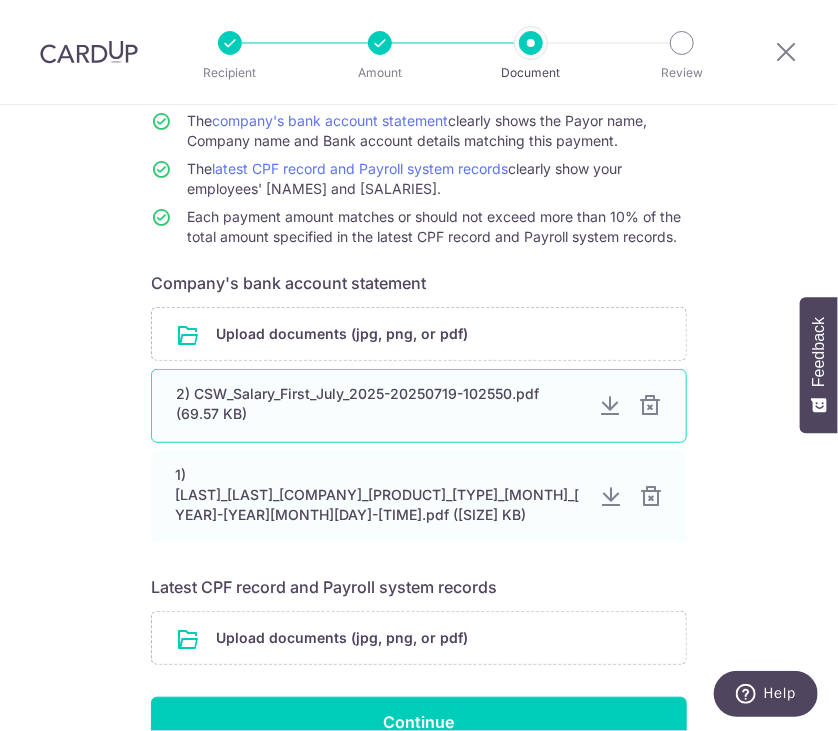 click at bounding box center (650, 406) 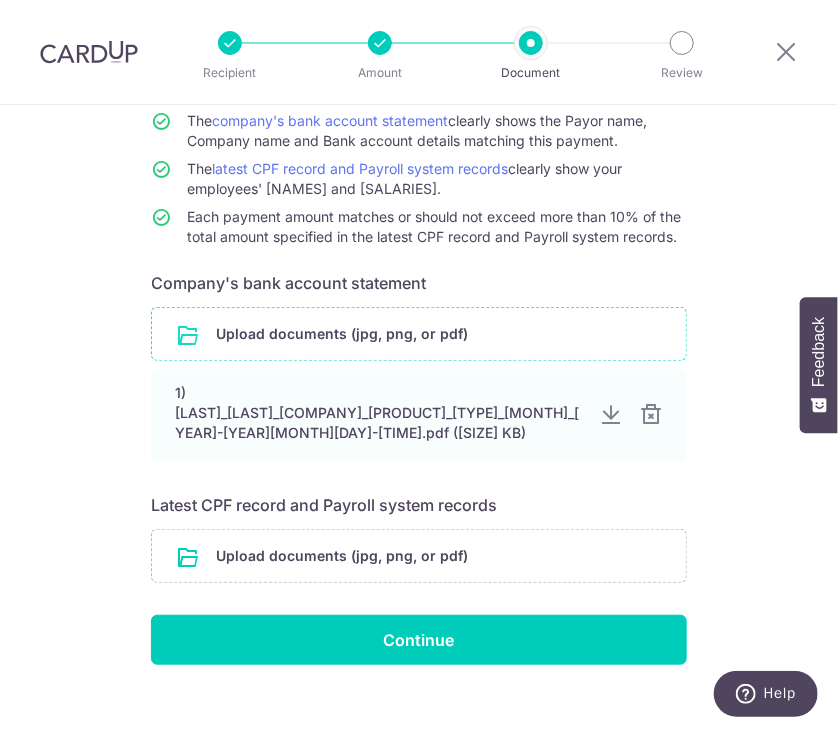 click at bounding box center [419, 334] 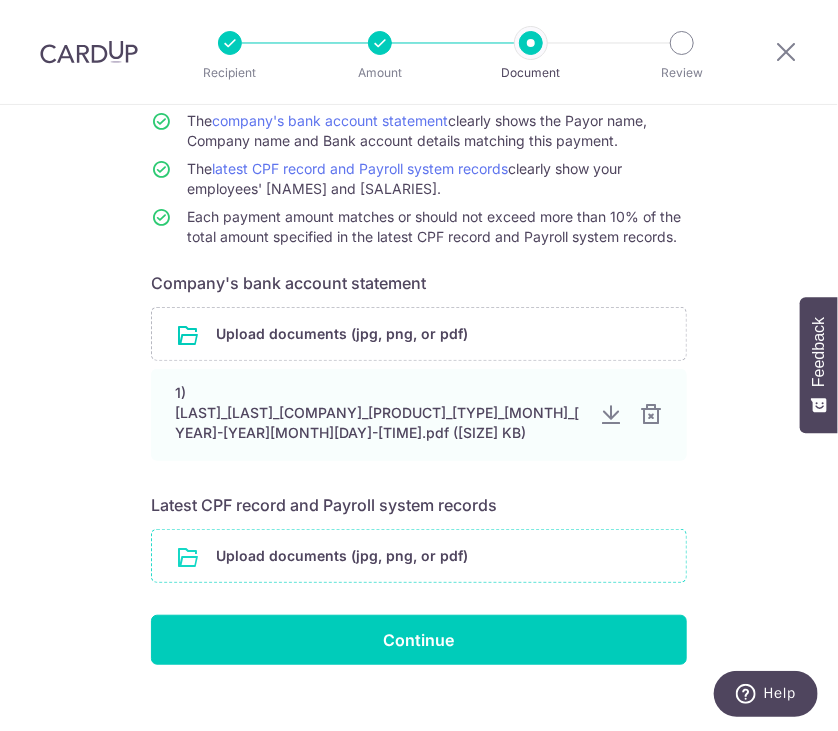 click at bounding box center [419, 556] 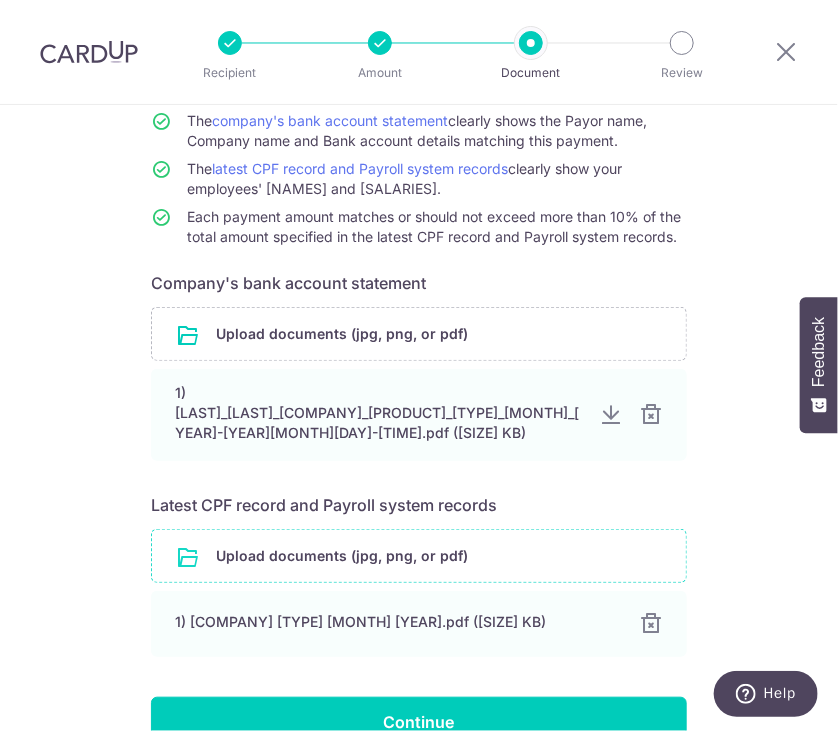 click at bounding box center [419, 556] 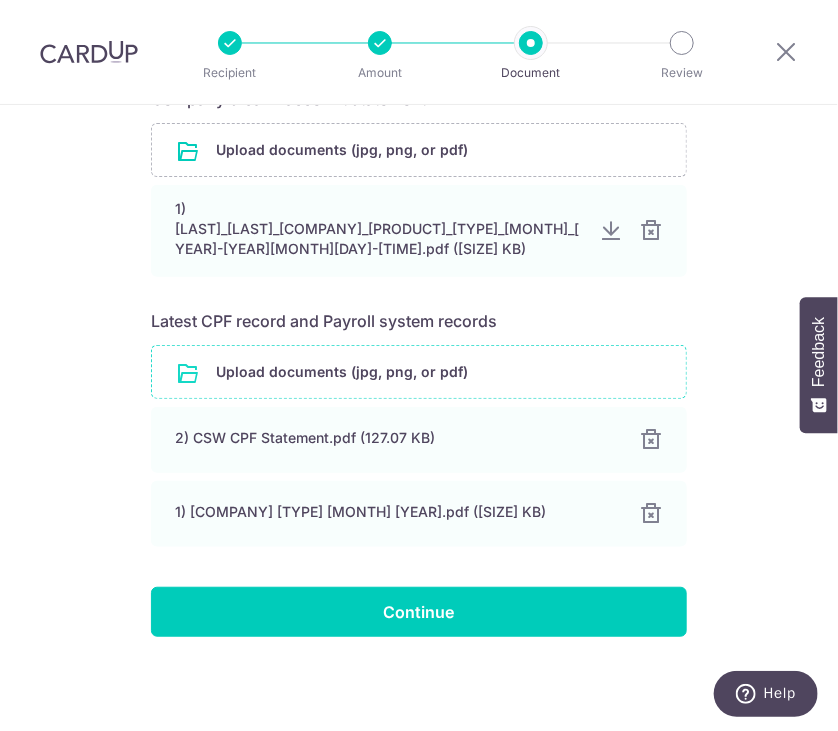 scroll, scrollTop: 382, scrollLeft: 0, axis: vertical 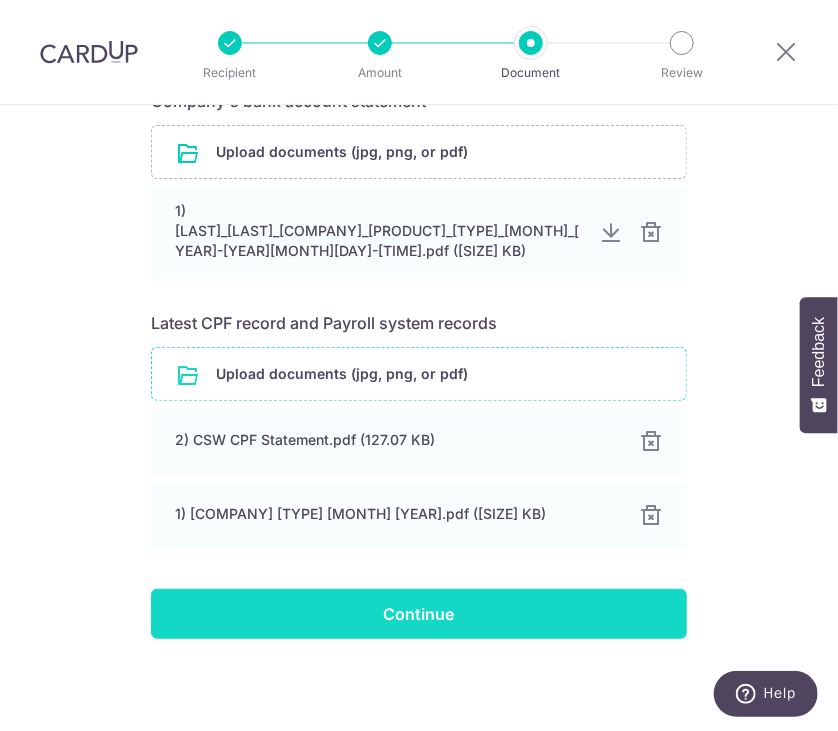 click on "Continue" at bounding box center [419, 614] 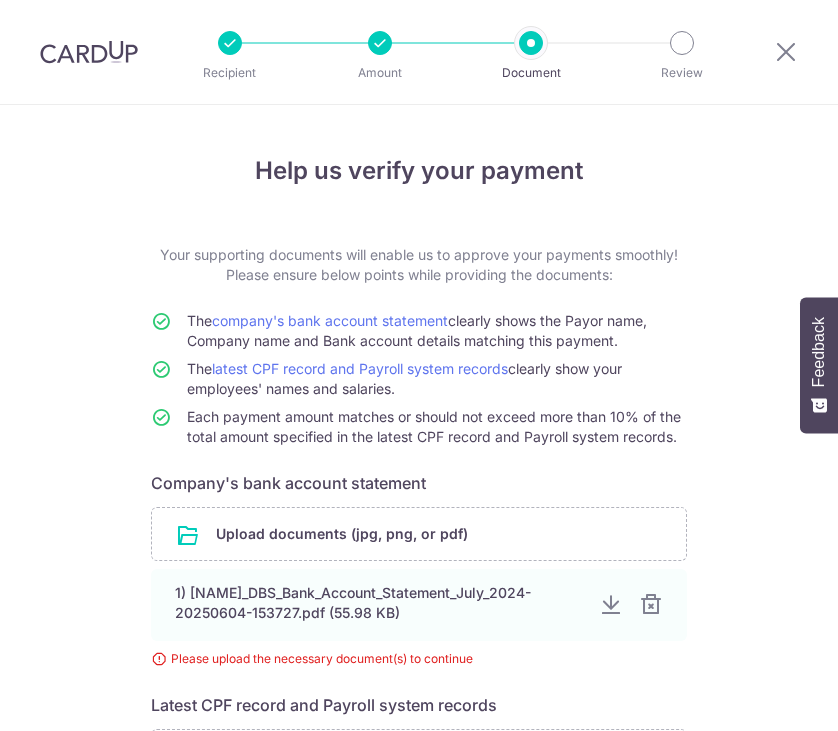 scroll, scrollTop: 0, scrollLeft: 0, axis: both 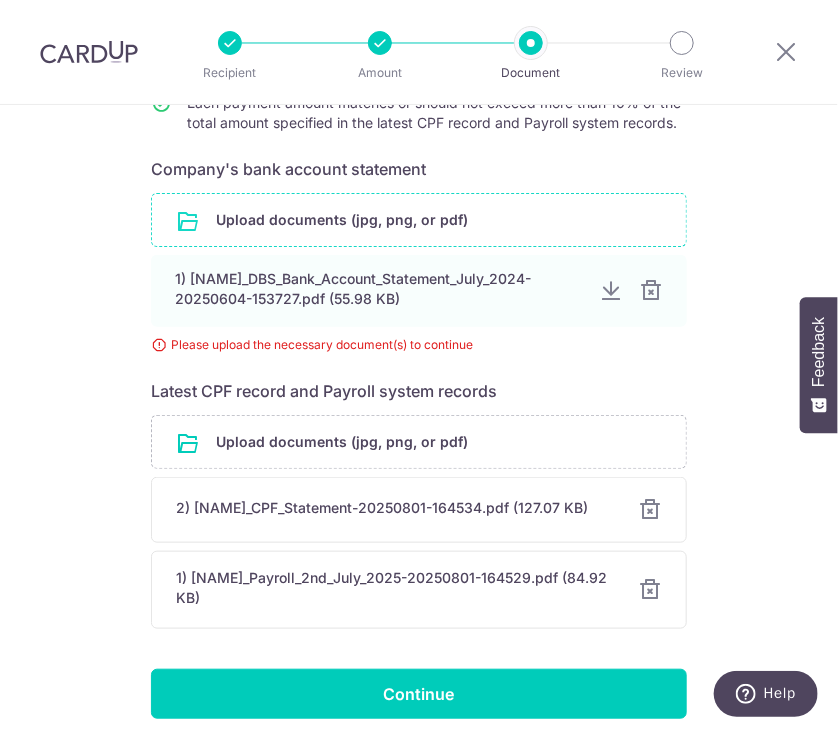 click at bounding box center (419, 220) 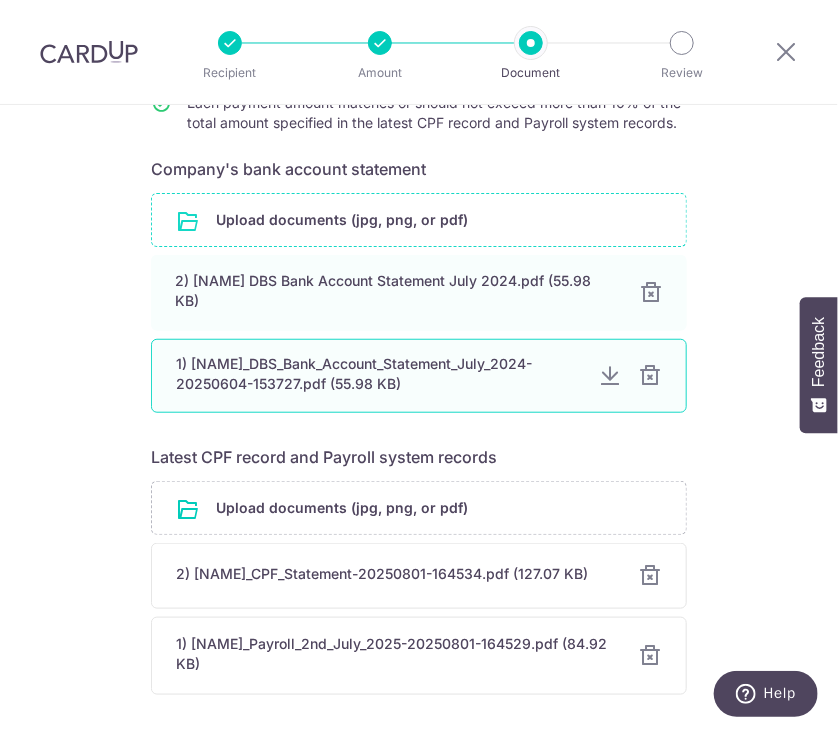 click at bounding box center (650, 376) 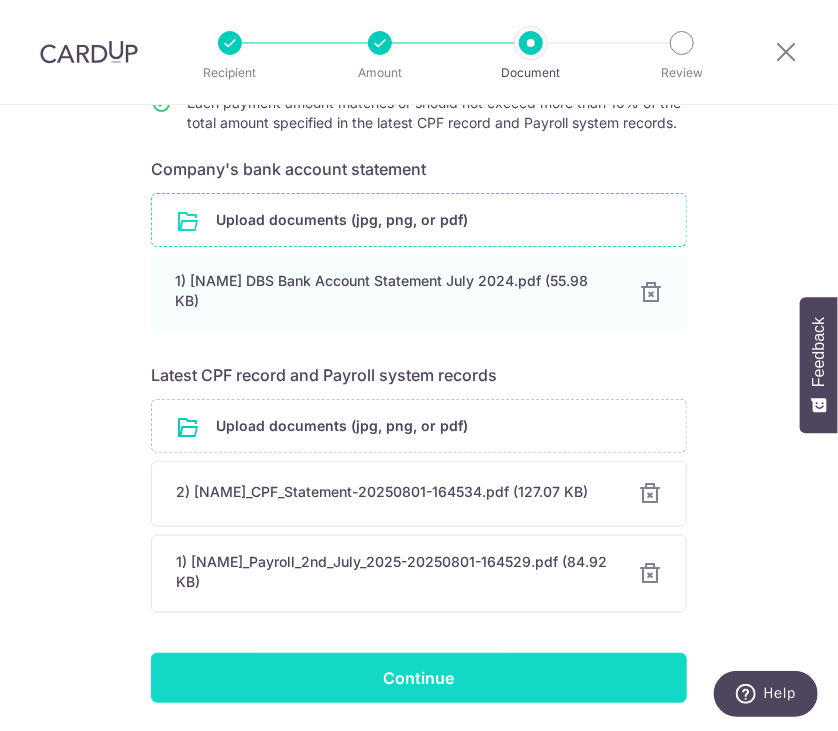 click on "Continue" at bounding box center [419, 678] 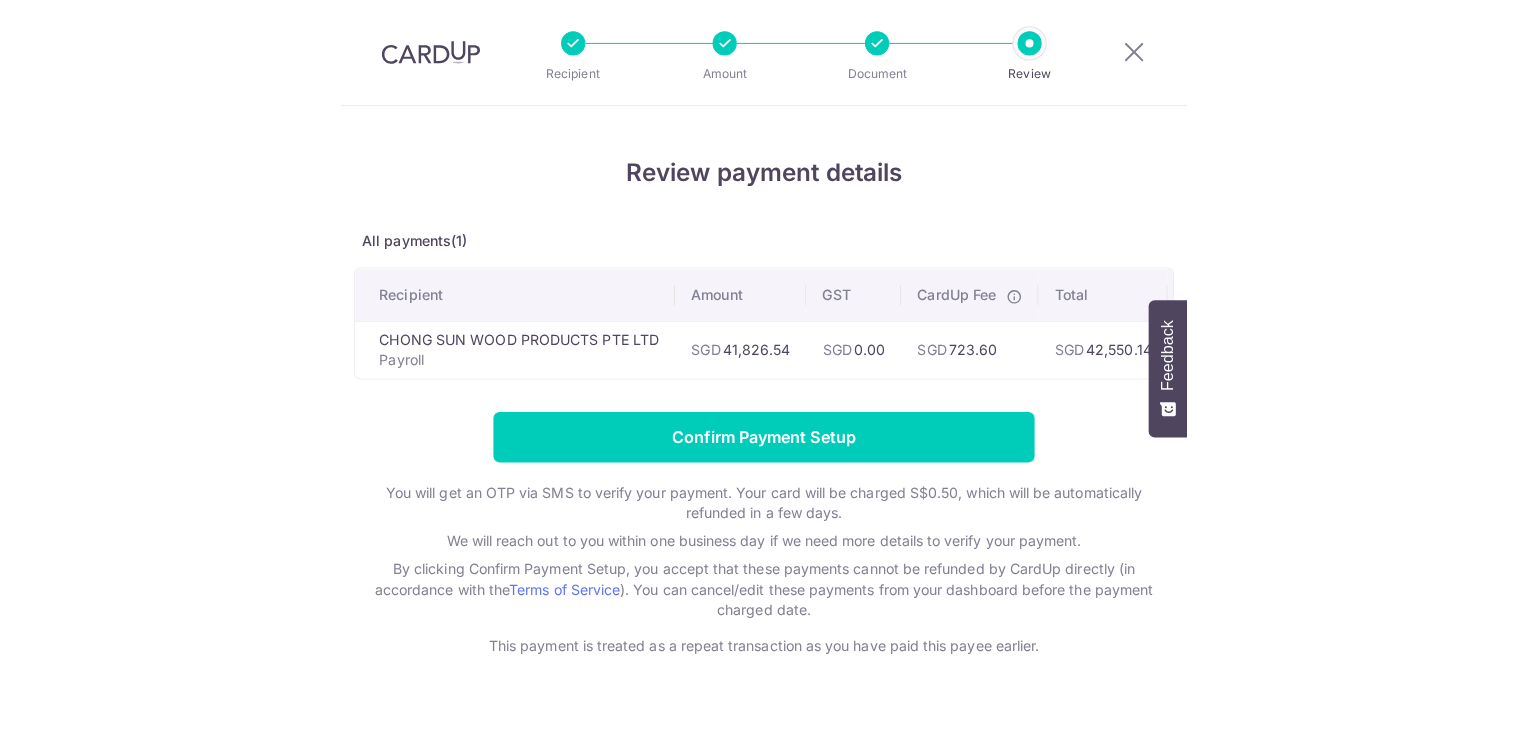 scroll, scrollTop: 0, scrollLeft: 0, axis: both 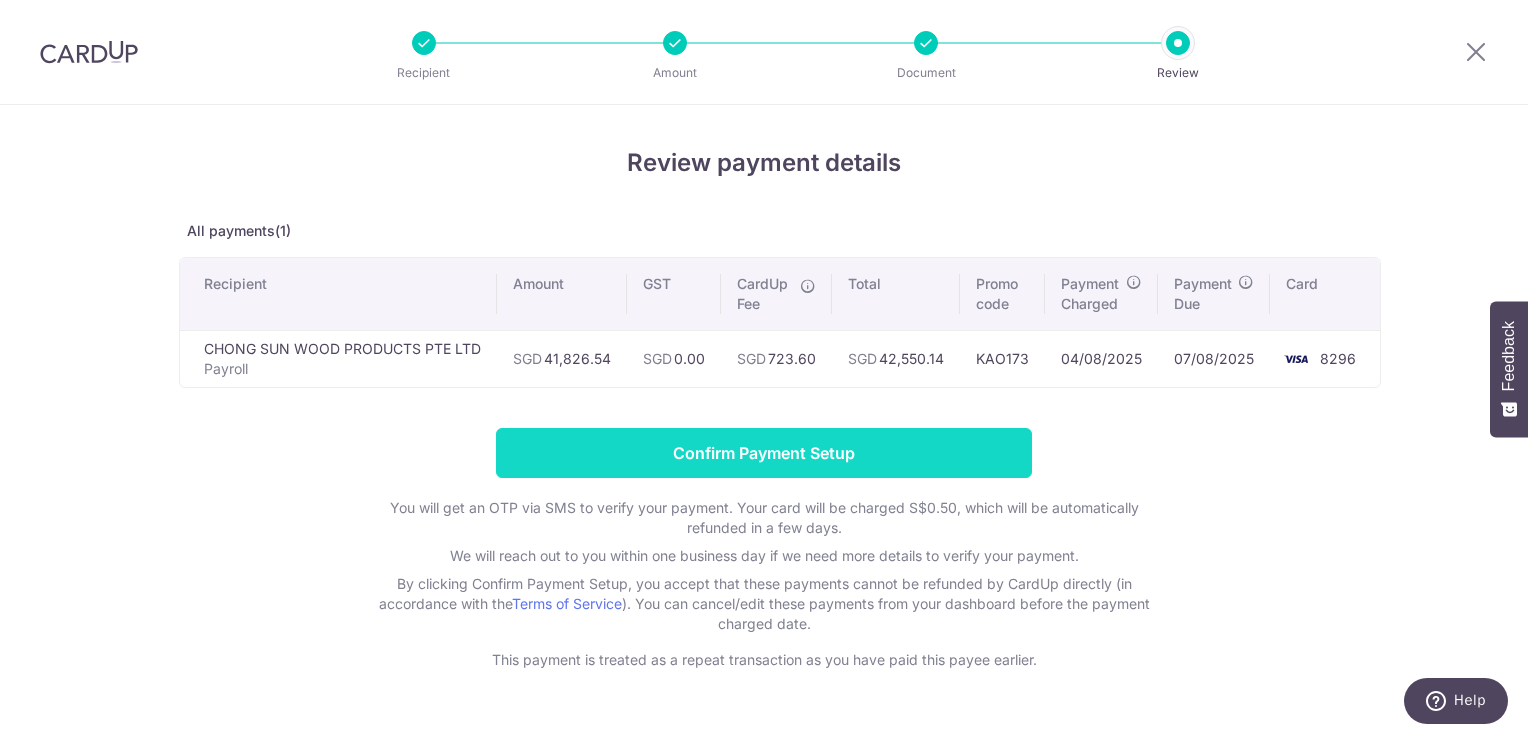 click on "Confirm Payment Setup" at bounding box center [764, 453] 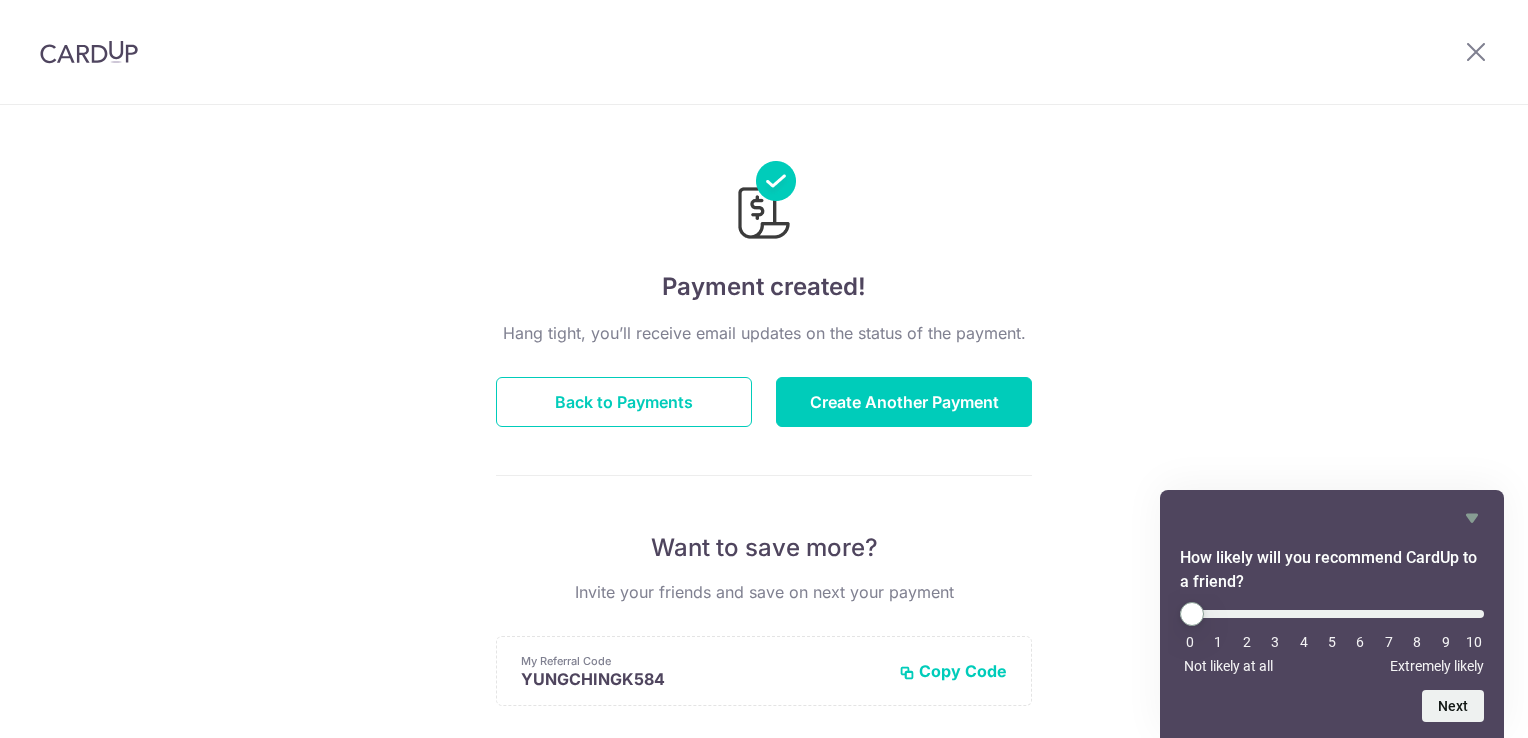 scroll, scrollTop: 0, scrollLeft: 0, axis: both 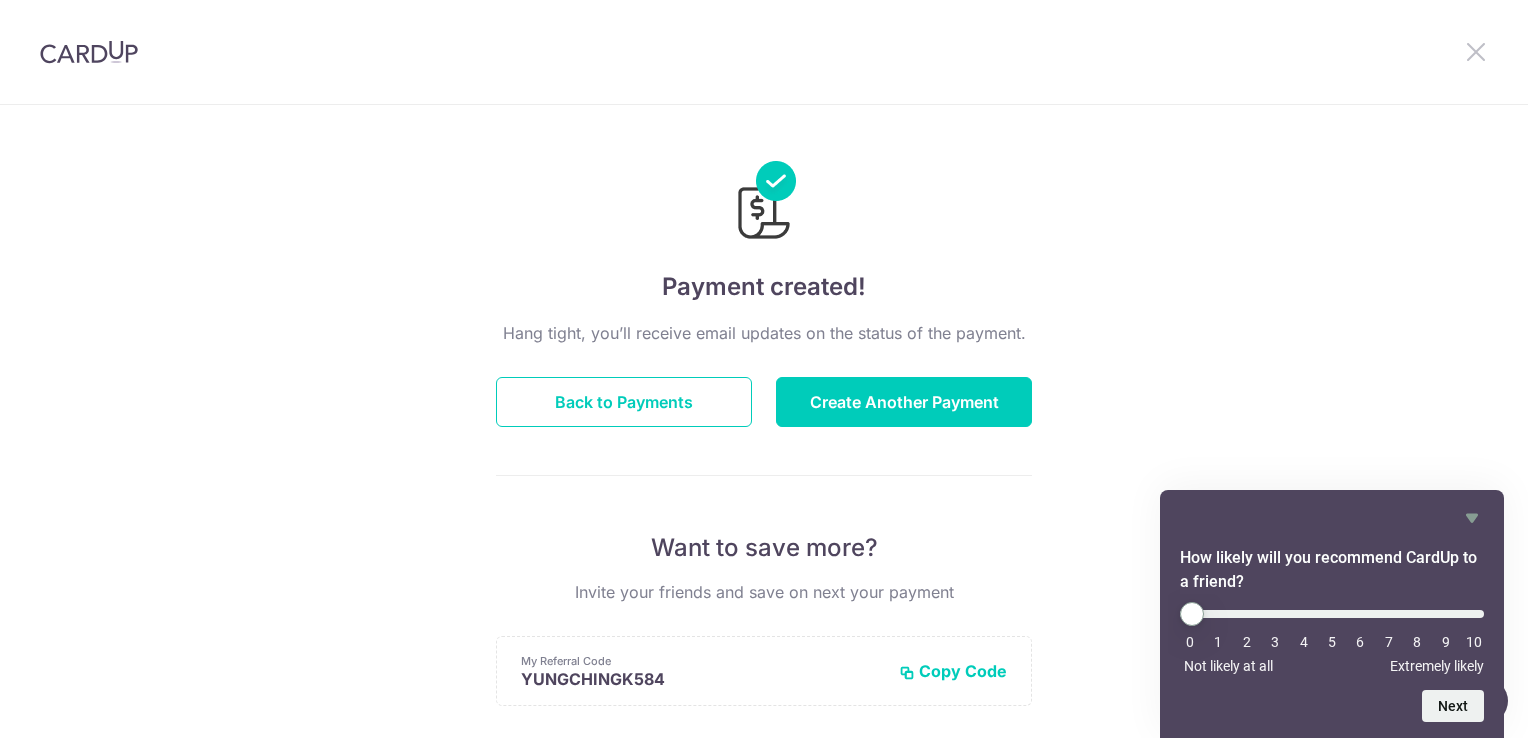 click at bounding box center (1476, 51) 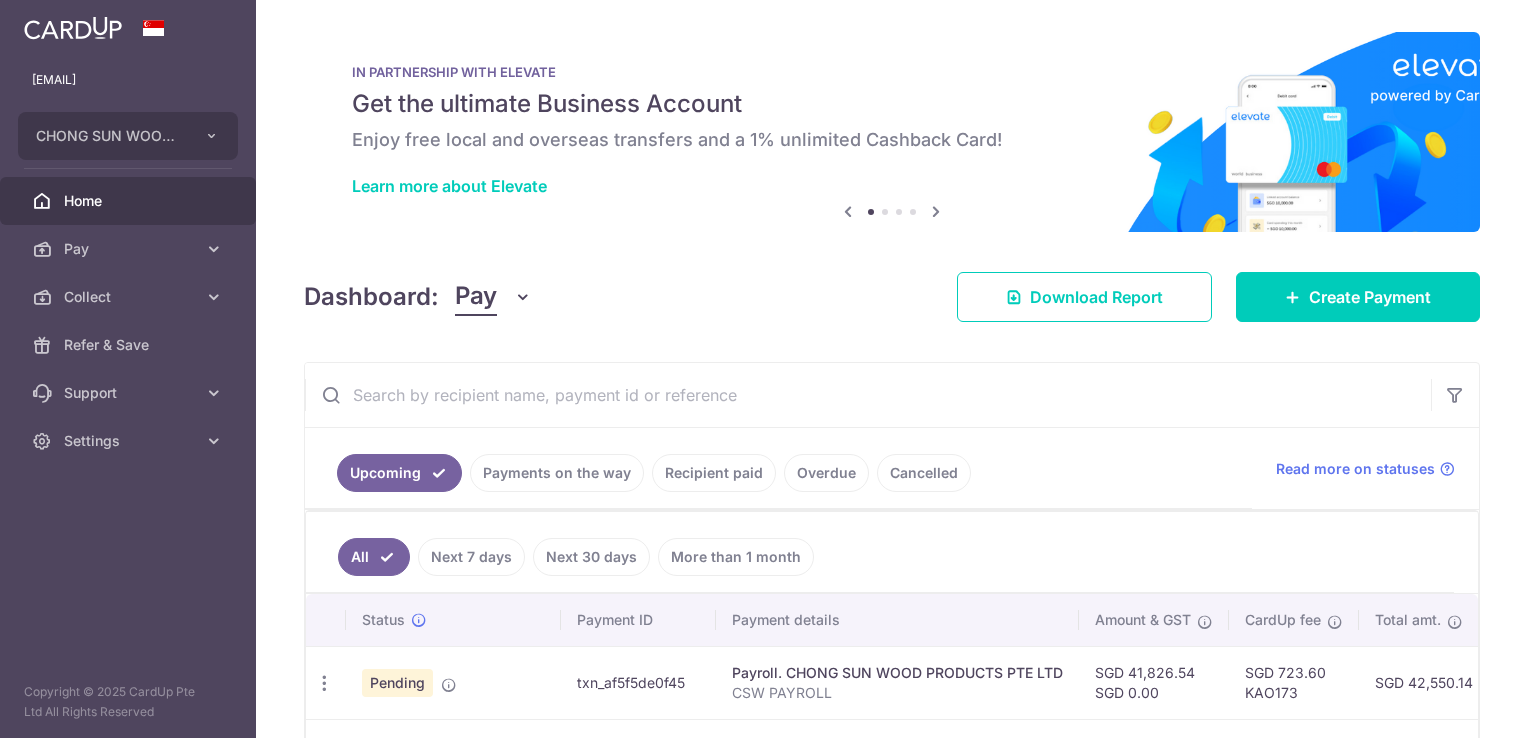 scroll, scrollTop: 0, scrollLeft: 0, axis: both 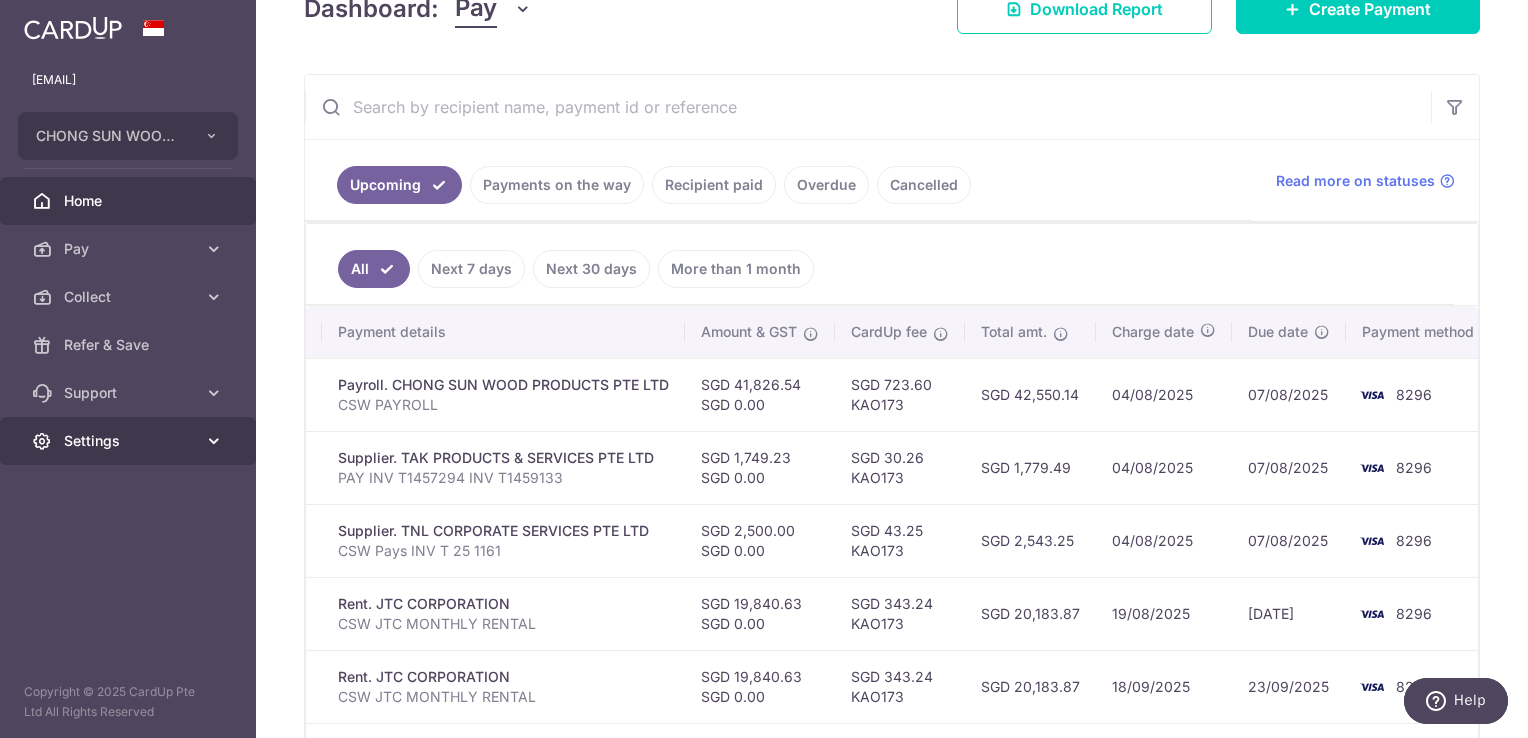 click at bounding box center (214, 441) 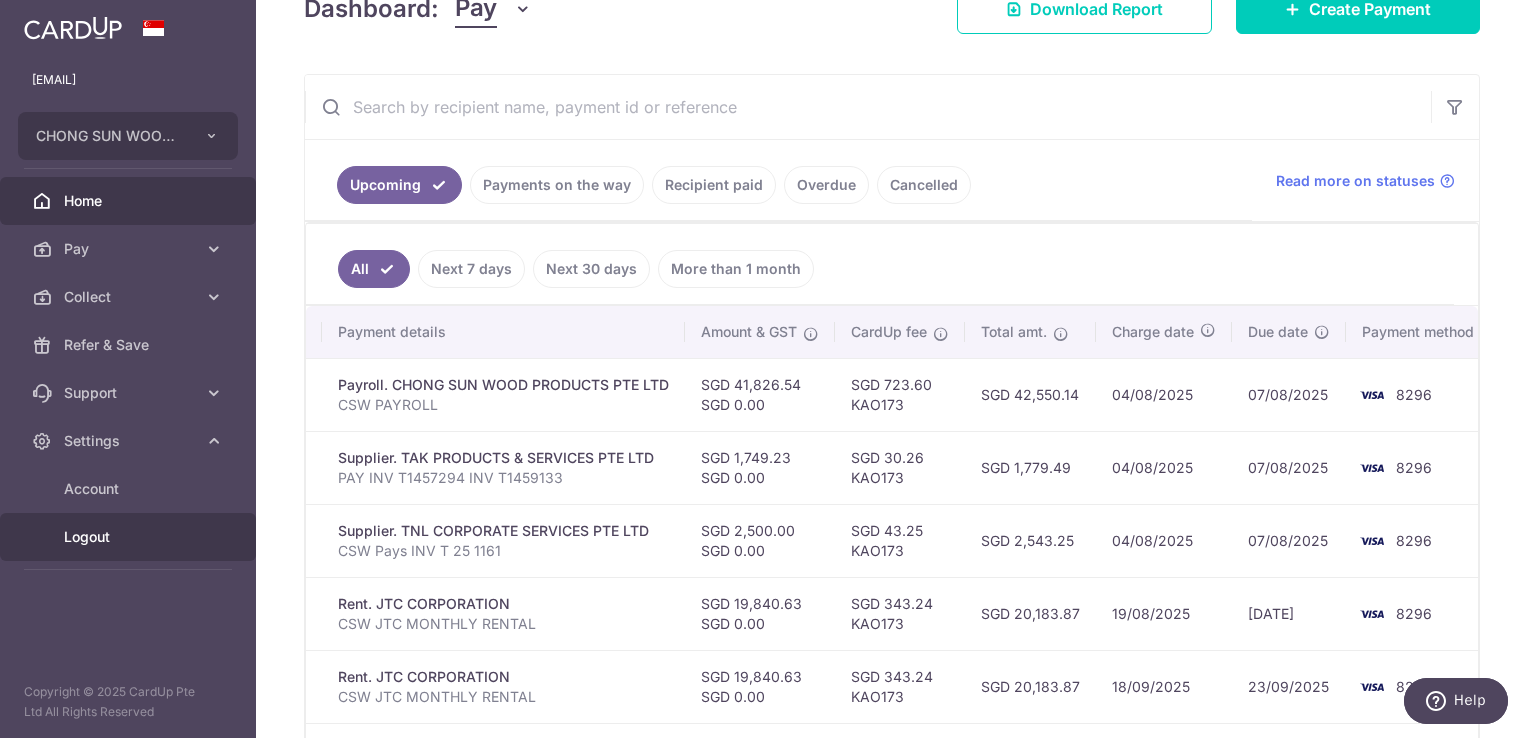 drag, startPoint x: 135, startPoint y: 531, endPoint x: 152, endPoint y: 526, distance: 17.720045 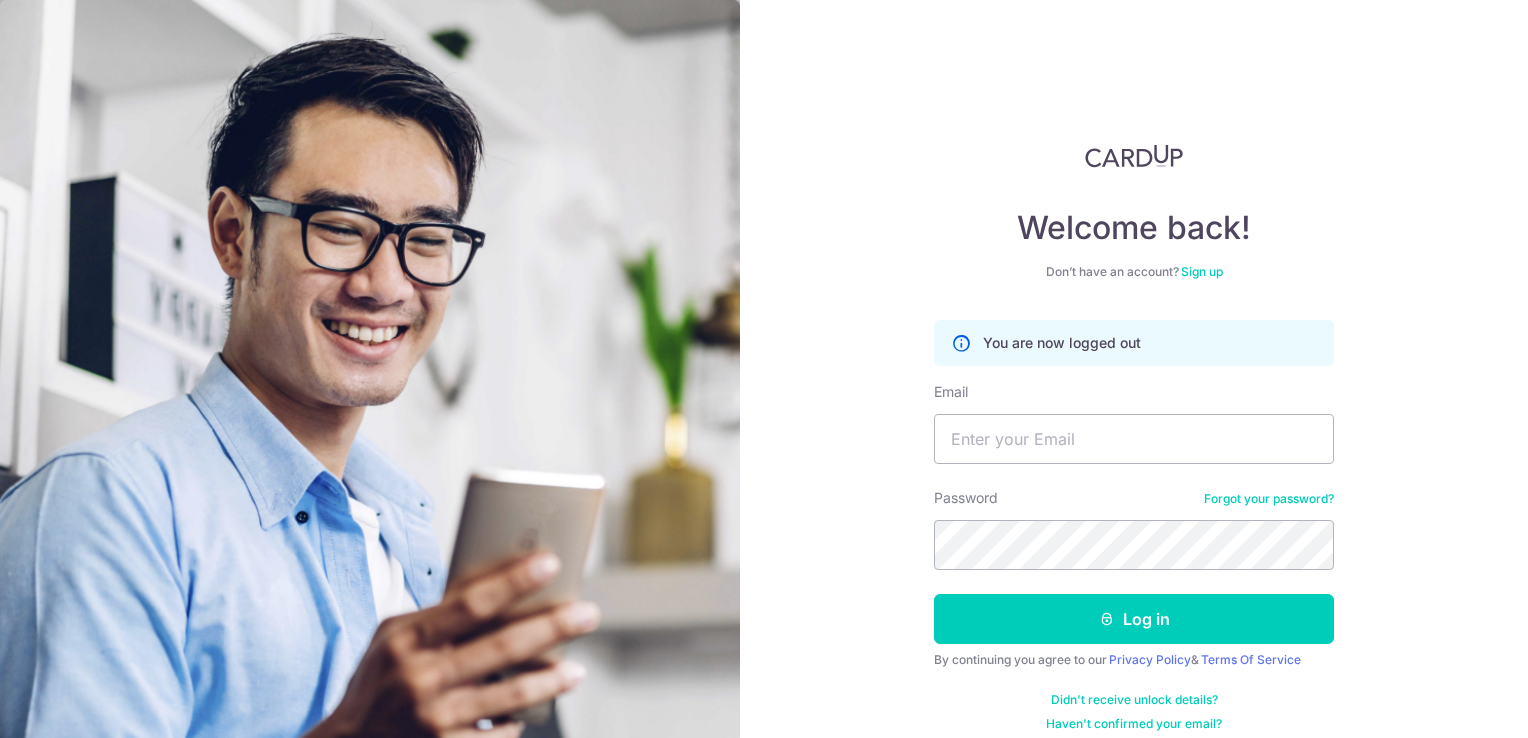 scroll, scrollTop: 0, scrollLeft: 0, axis: both 